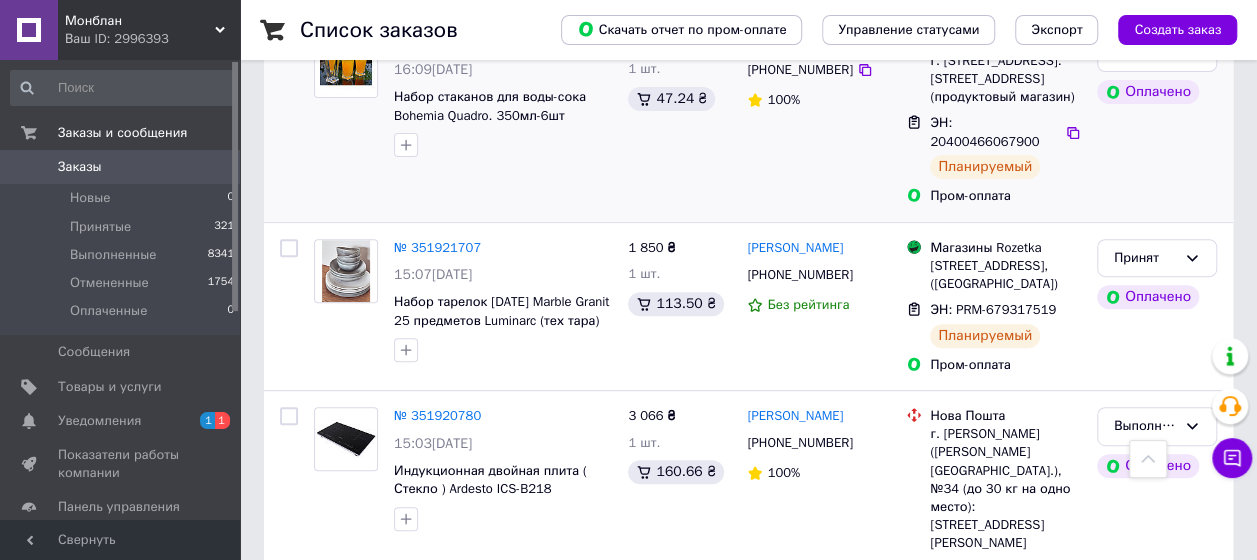 scroll, scrollTop: 0, scrollLeft: 0, axis: both 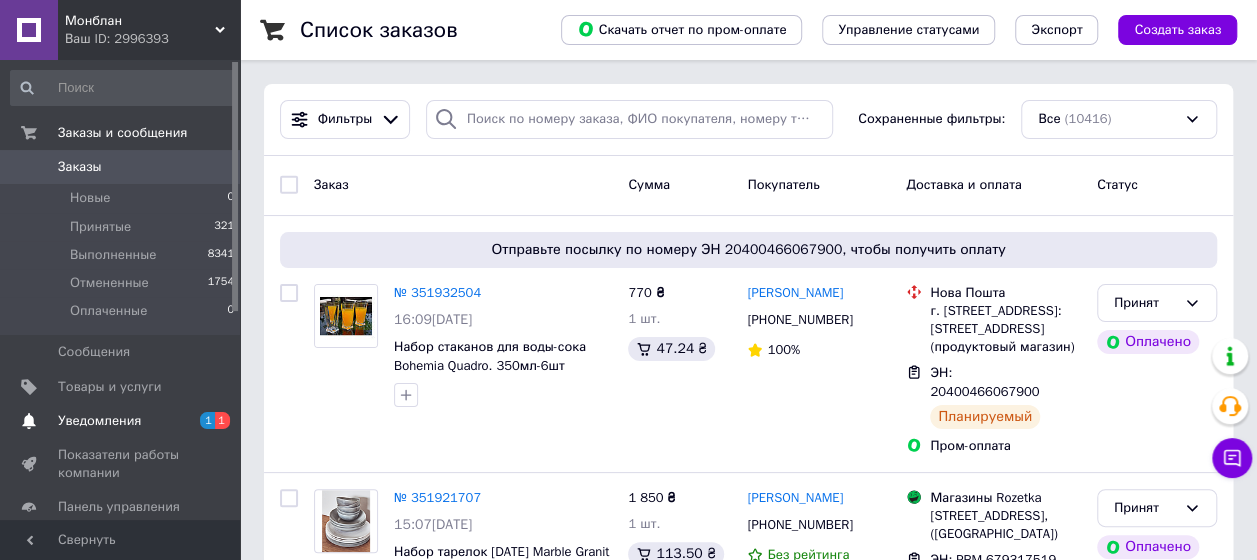 click on "Уведомления" at bounding box center [99, 421] 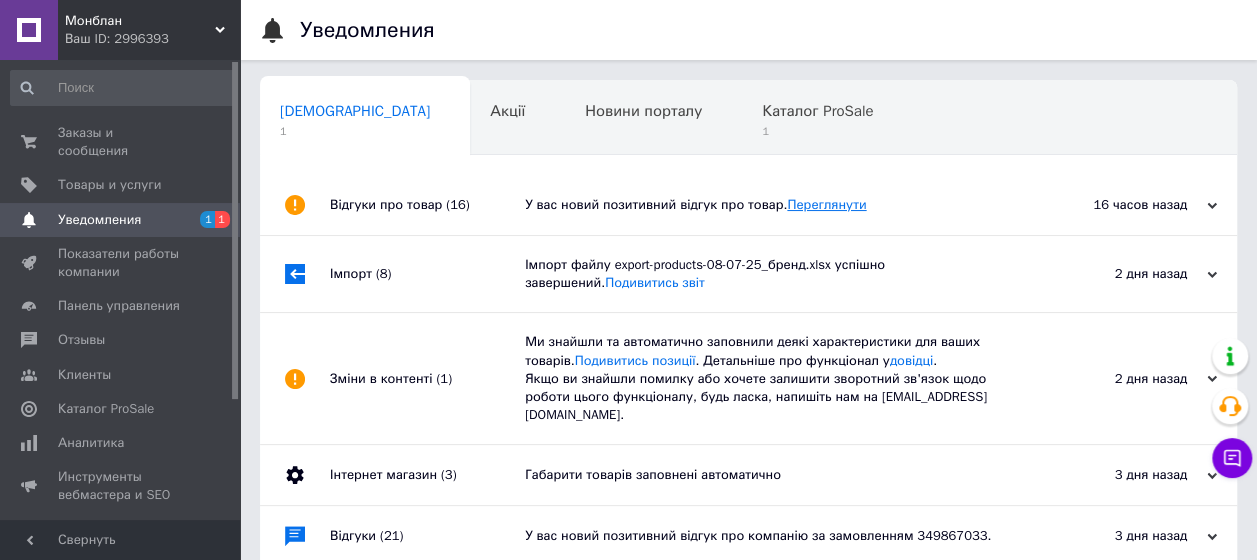 click on "Переглянути" at bounding box center [826, 204] 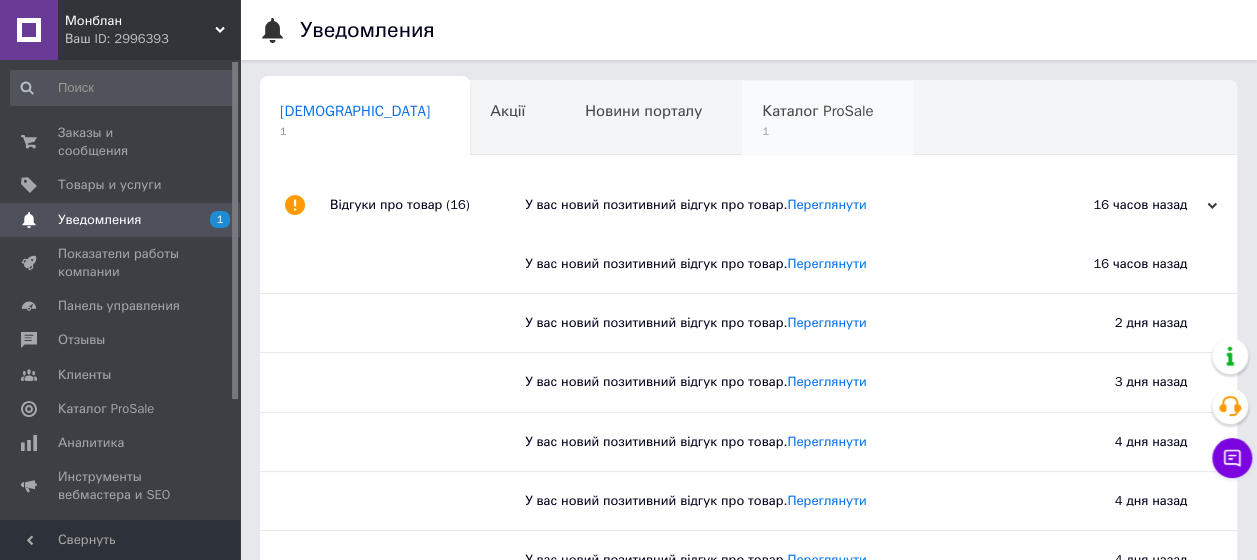 click on "Каталог ProSale" at bounding box center [817, 111] 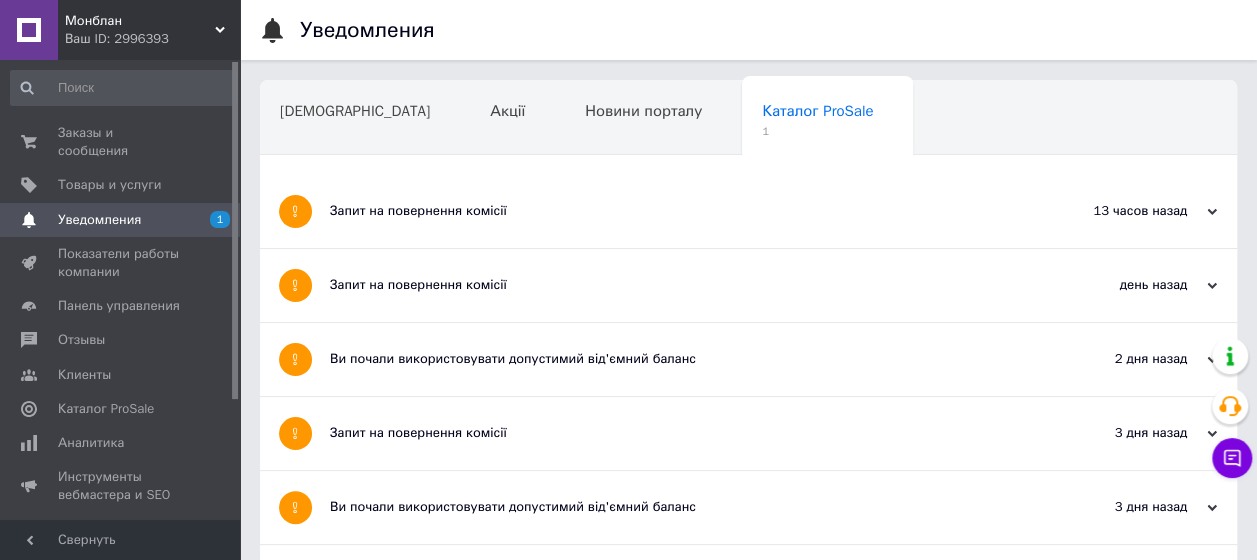 click on "Запит на повернення комісії" at bounding box center [673, 211] 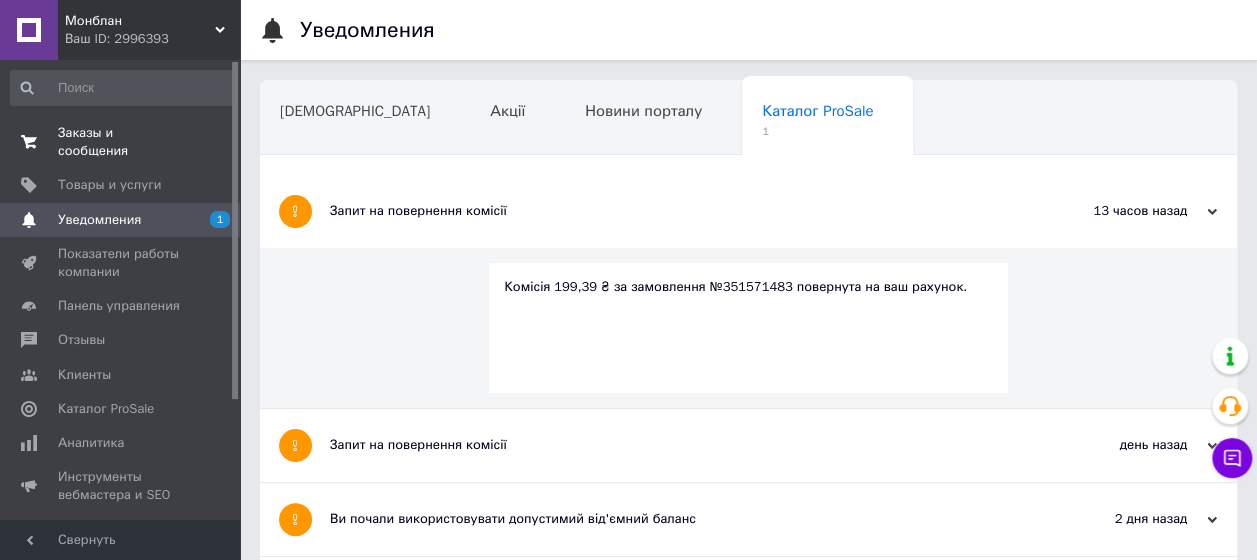 click on "Заказы и сообщения" at bounding box center (121, 142) 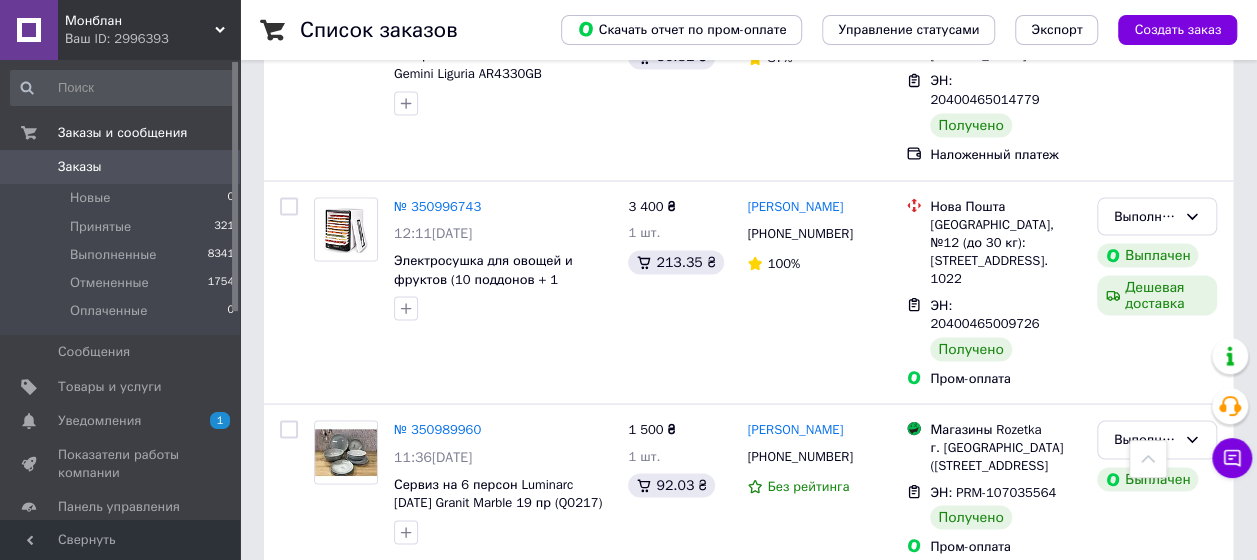 scroll, scrollTop: 9400, scrollLeft: 0, axis: vertical 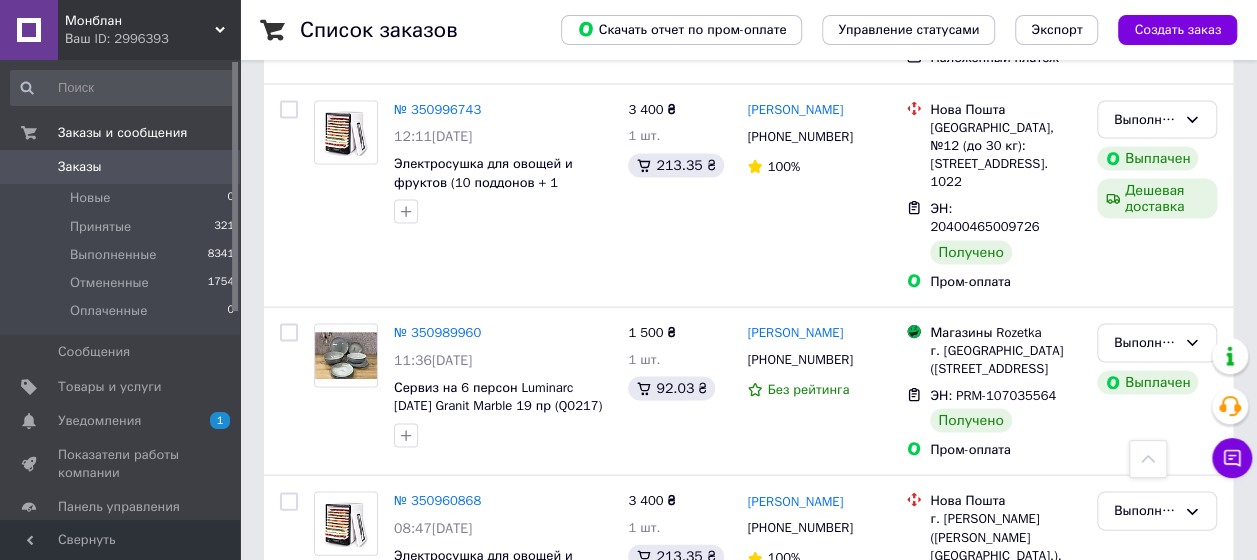 click on "Заказы" at bounding box center (121, 167) 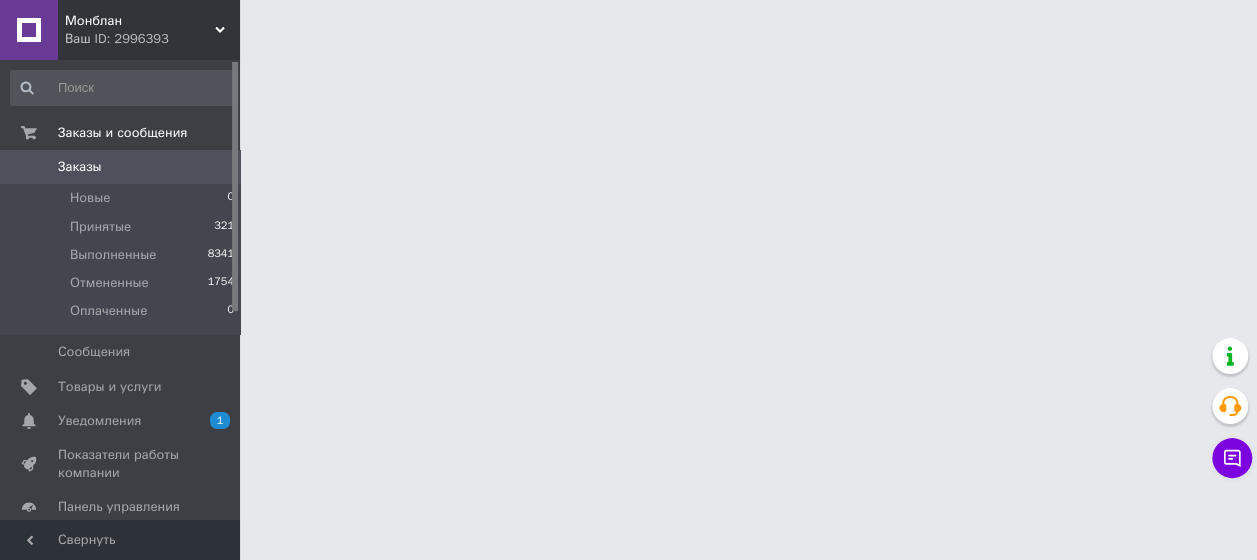 scroll, scrollTop: 0, scrollLeft: 0, axis: both 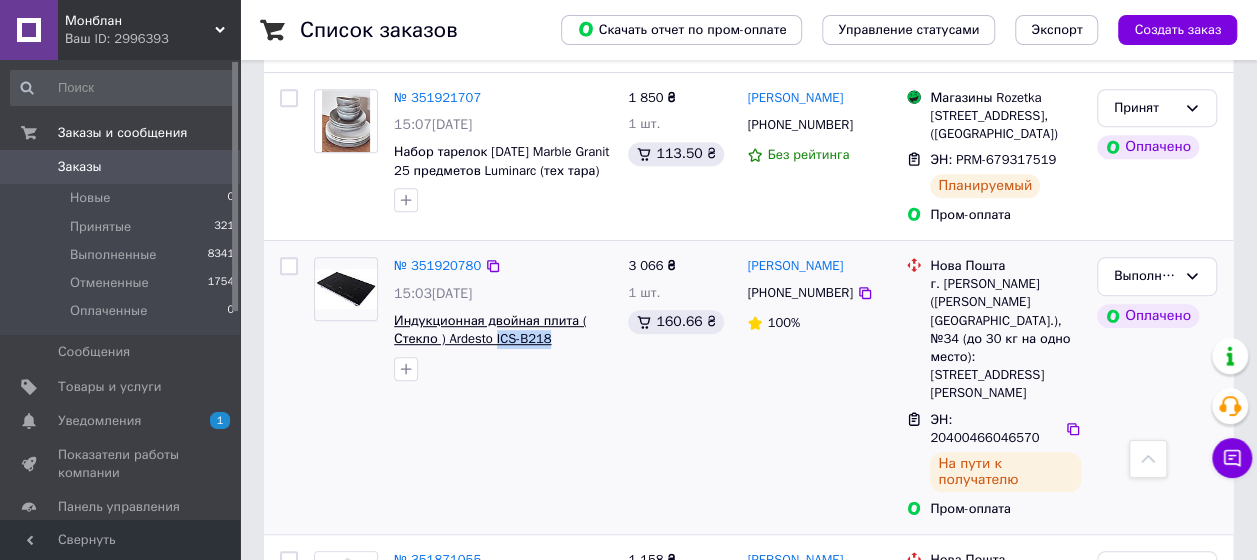 drag, startPoint x: 556, startPoint y: 372, endPoint x: 493, endPoint y: 379, distance: 63.387695 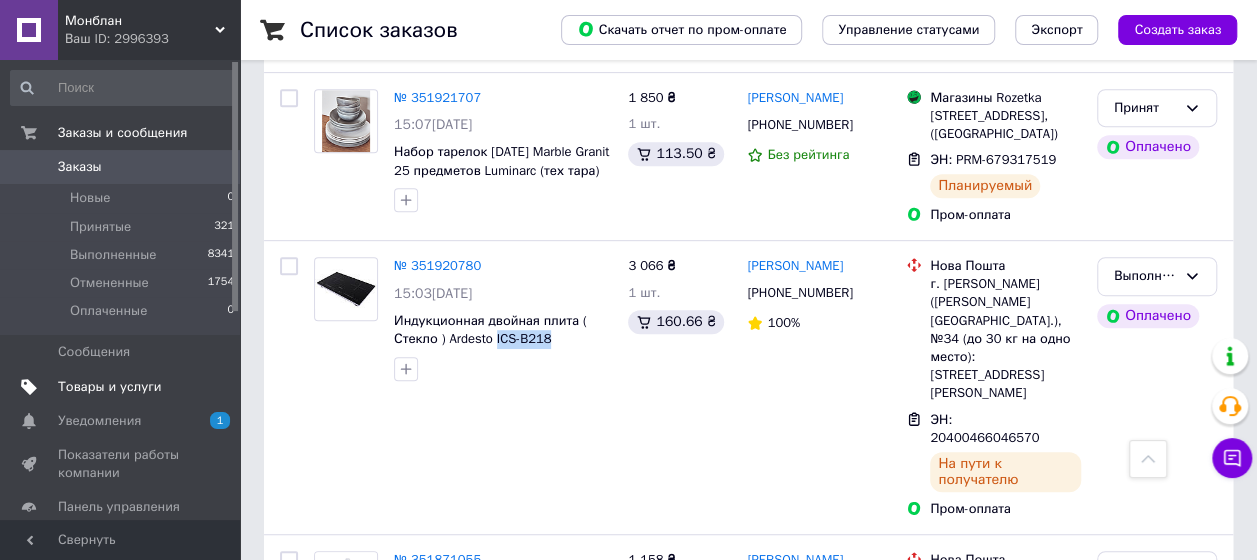 click on "Товары и услуги" at bounding box center (110, 387) 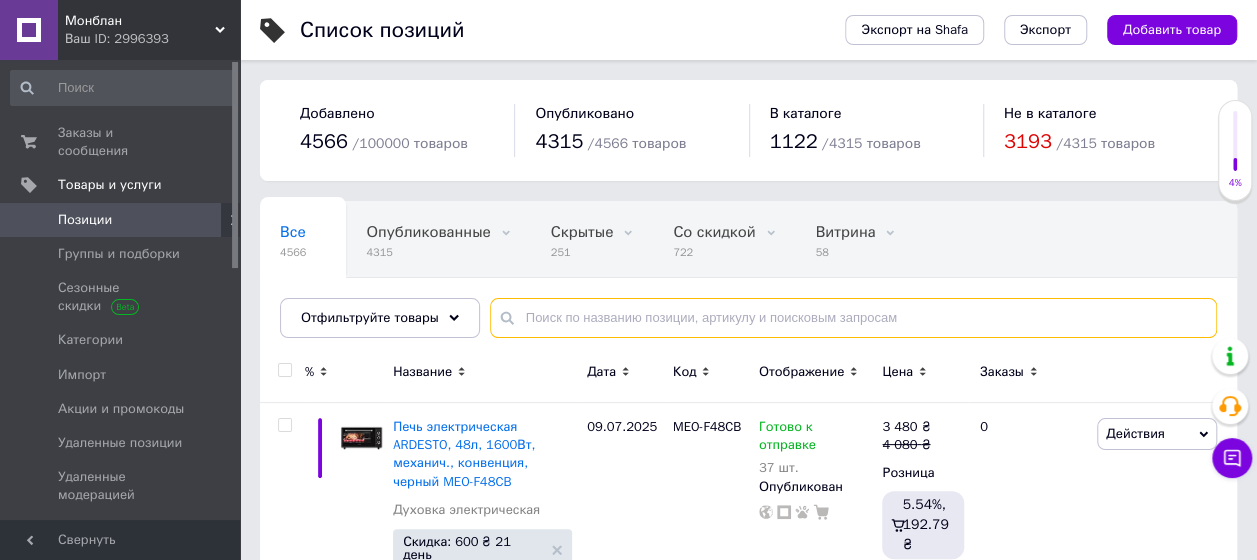 paste on "AR2645CMB" 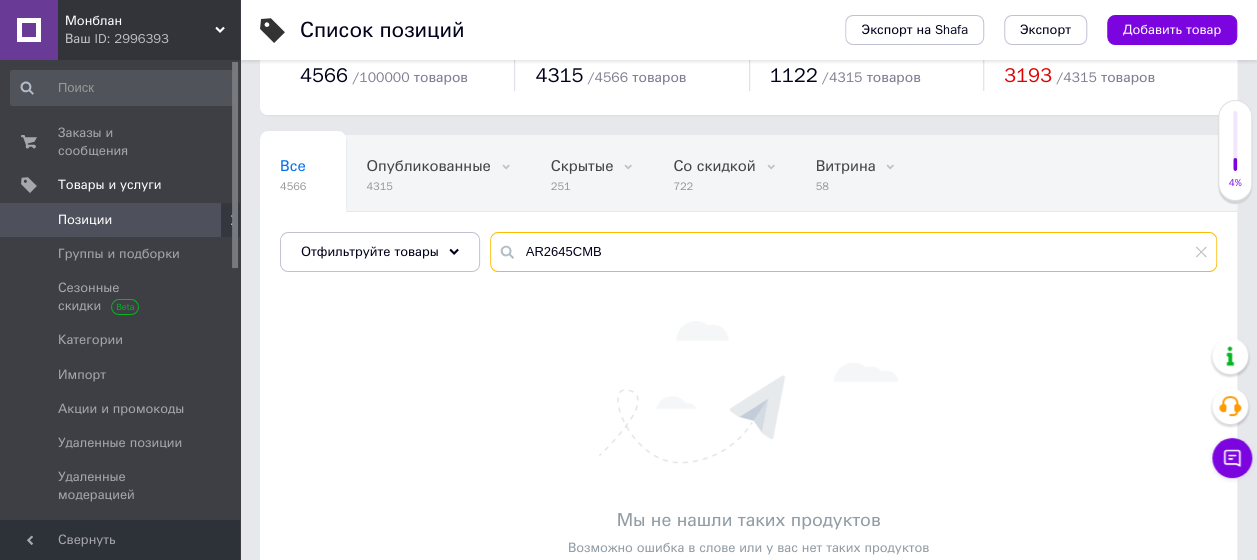 scroll, scrollTop: 121, scrollLeft: 0, axis: vertical 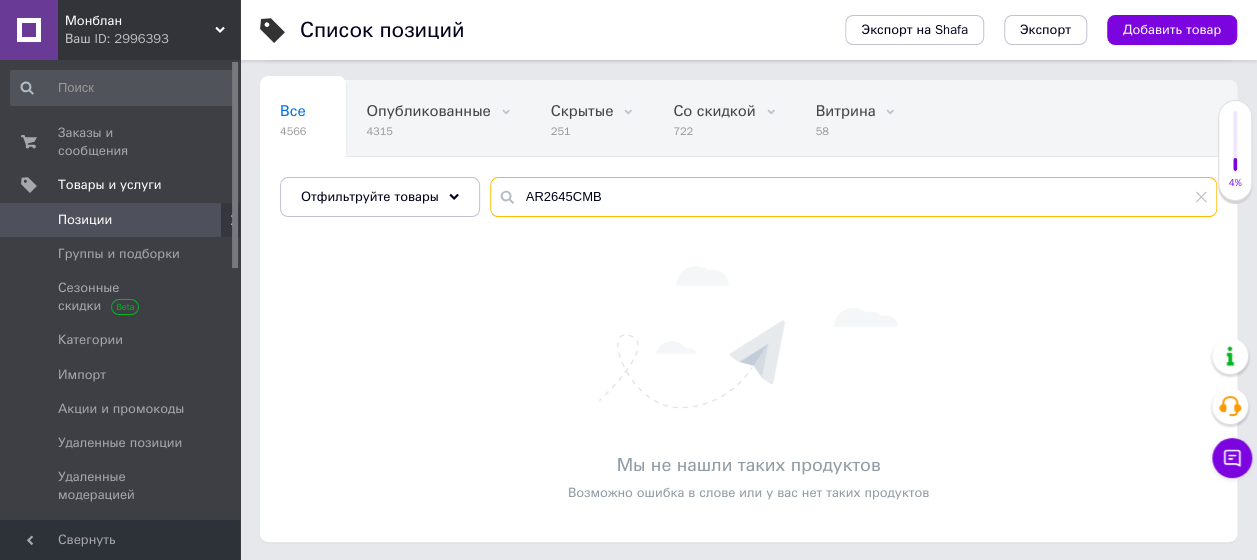 type on "AR2645CMB" 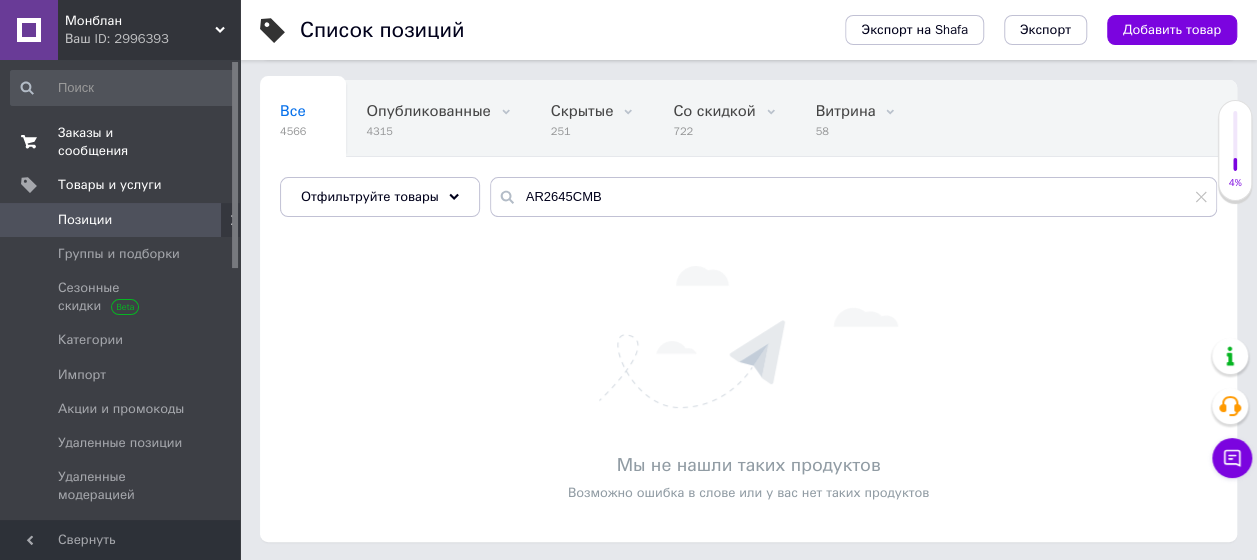 click on "Заказы и сообщения" at bounding box center (121, 142) 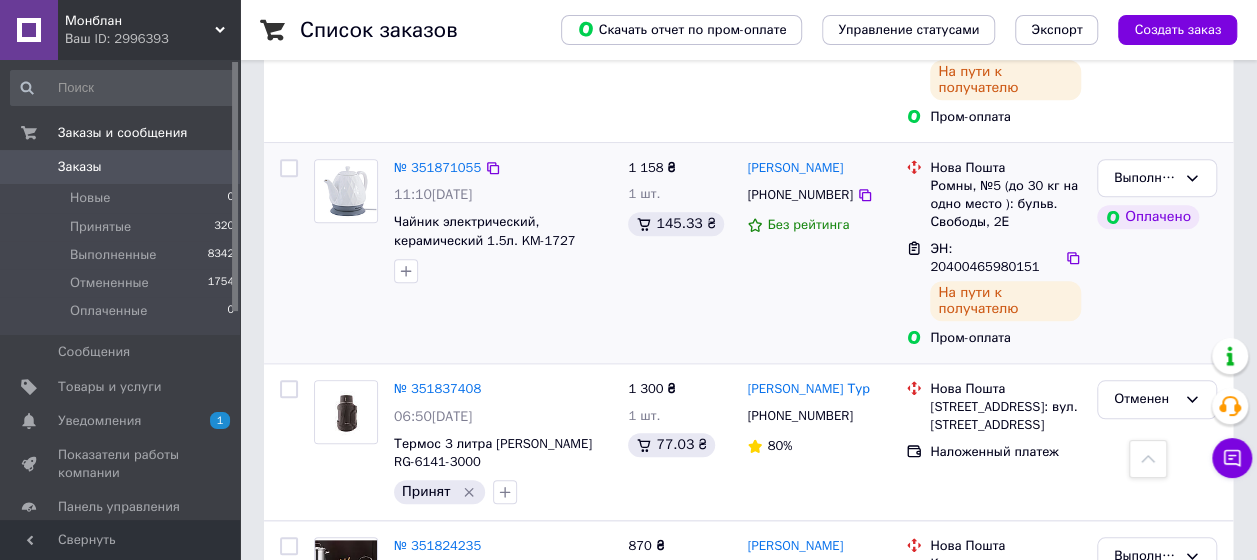 scroll, scrollTop: 800, scrollLeft: 0, axis: vertical 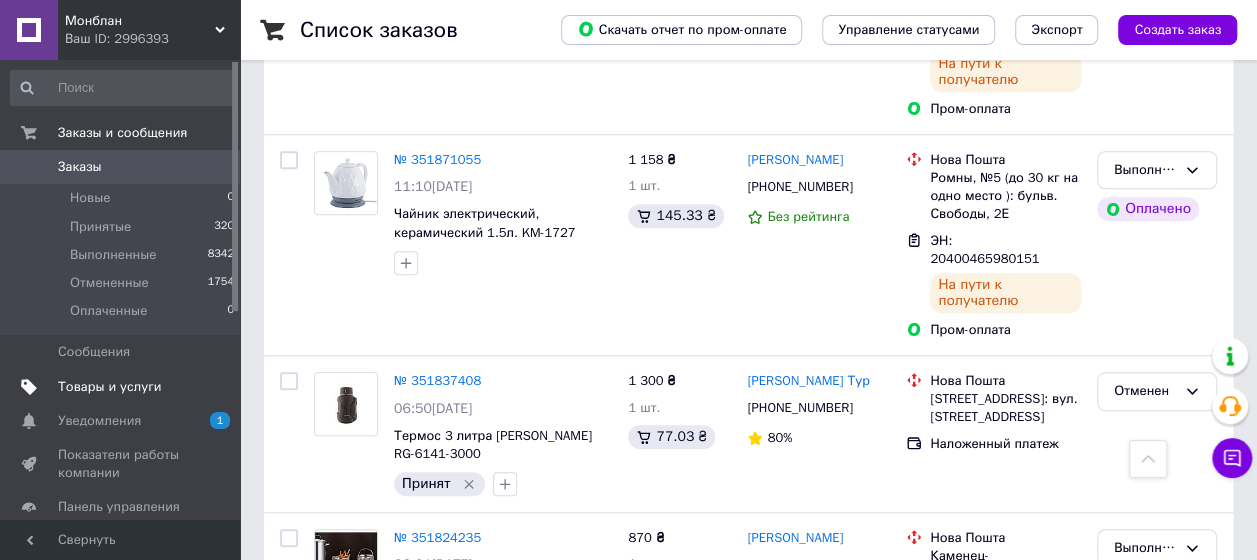 click on "Товары и услуги" at bounding box center (110, 387) 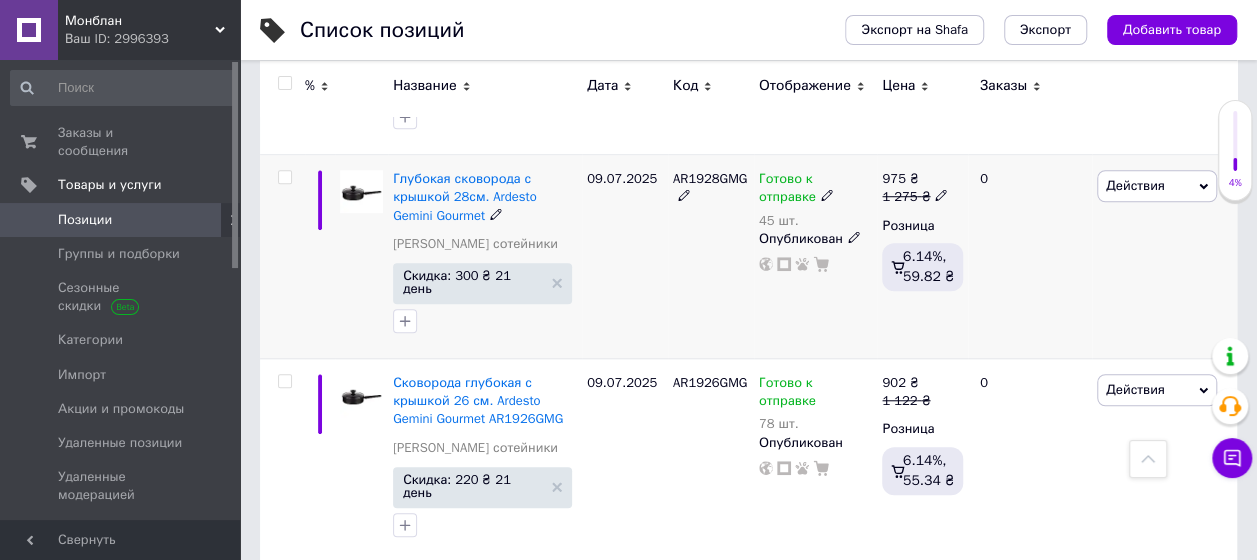 scroll, scrollTop: 800, scrollLeft: 0, axis: vertical 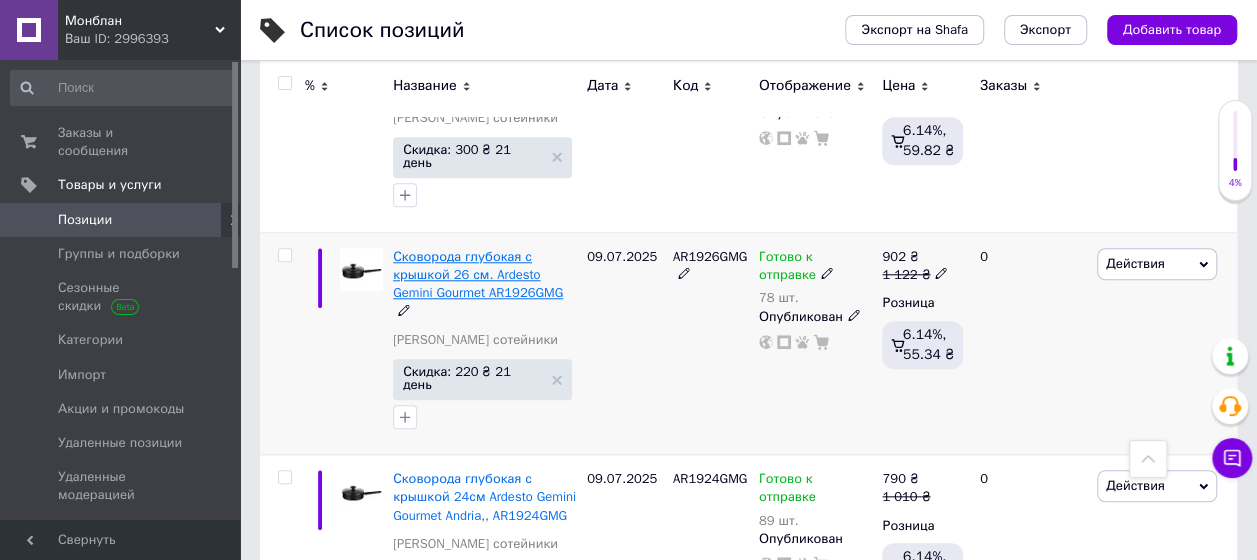 click on "Сковорода глубокая с крышкой 26 см. Ardesto Gemini Gourmet AR1926GMG" at bounding box center [478, 274] 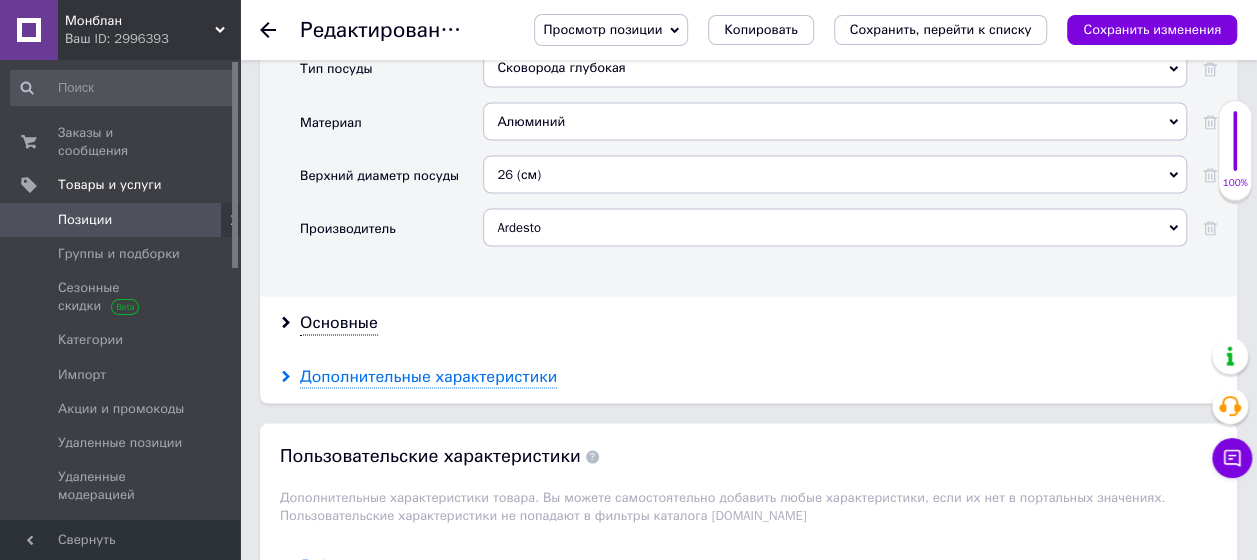 scroll, scrollTop: 1900, scrollLeft: 0, axis: vertical 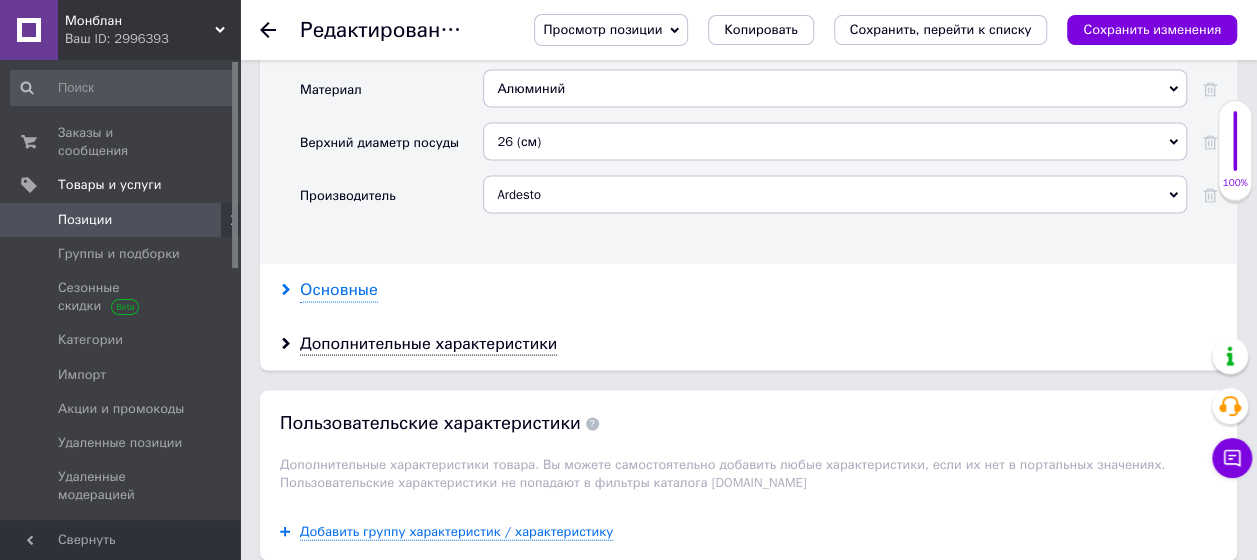click on "Основные" at bounding box center [339, 290] 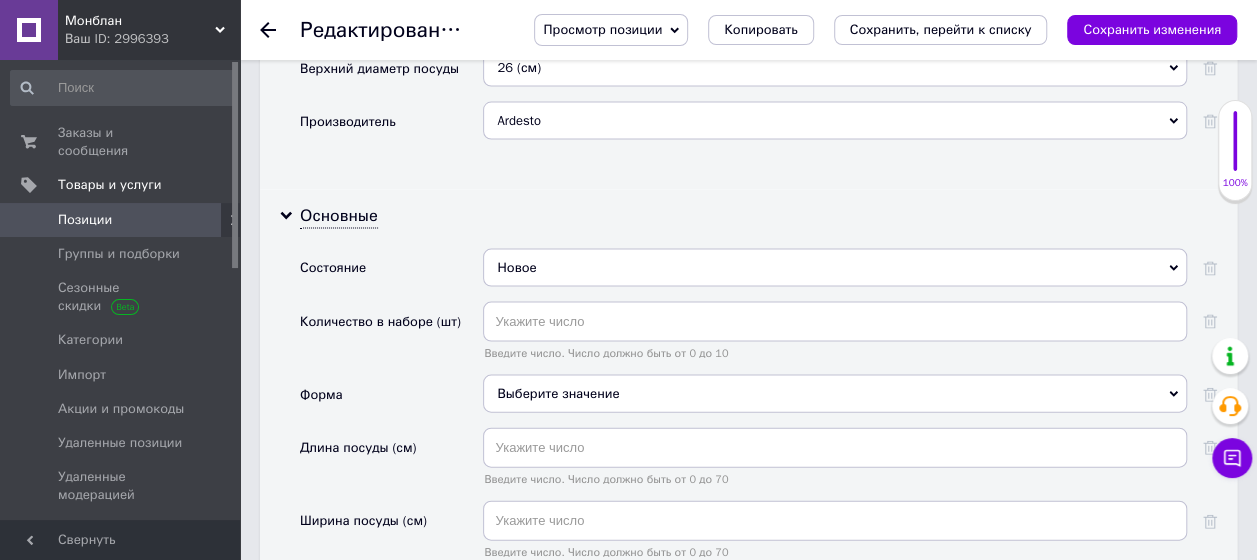 scroll, scrollTop: 2100, scrollLeft: 0, axis: vertical 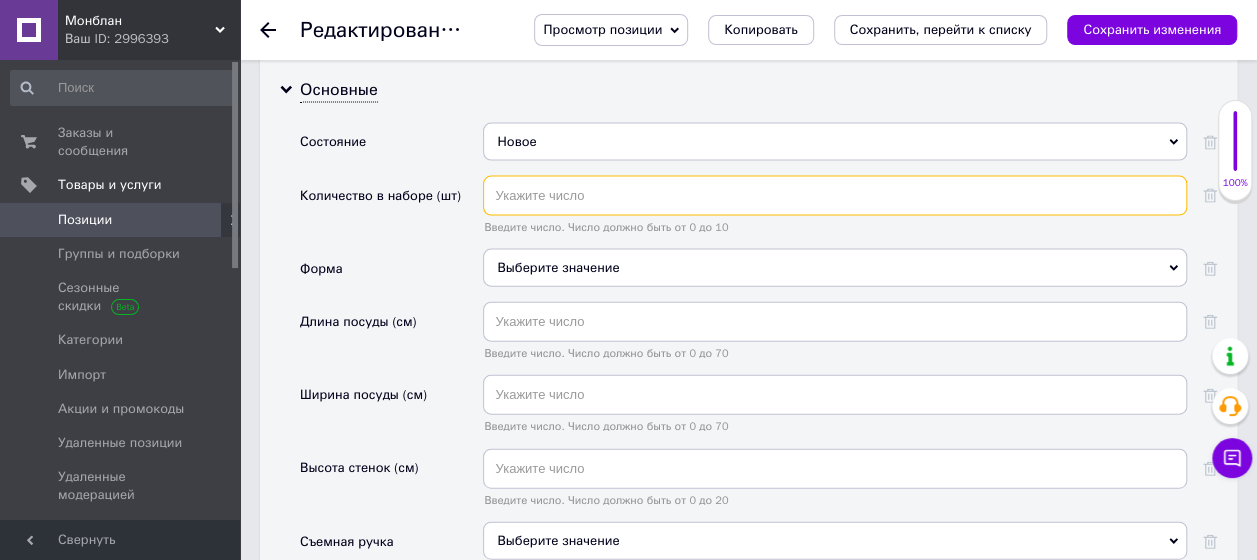 click at bounding box center (835, 196) 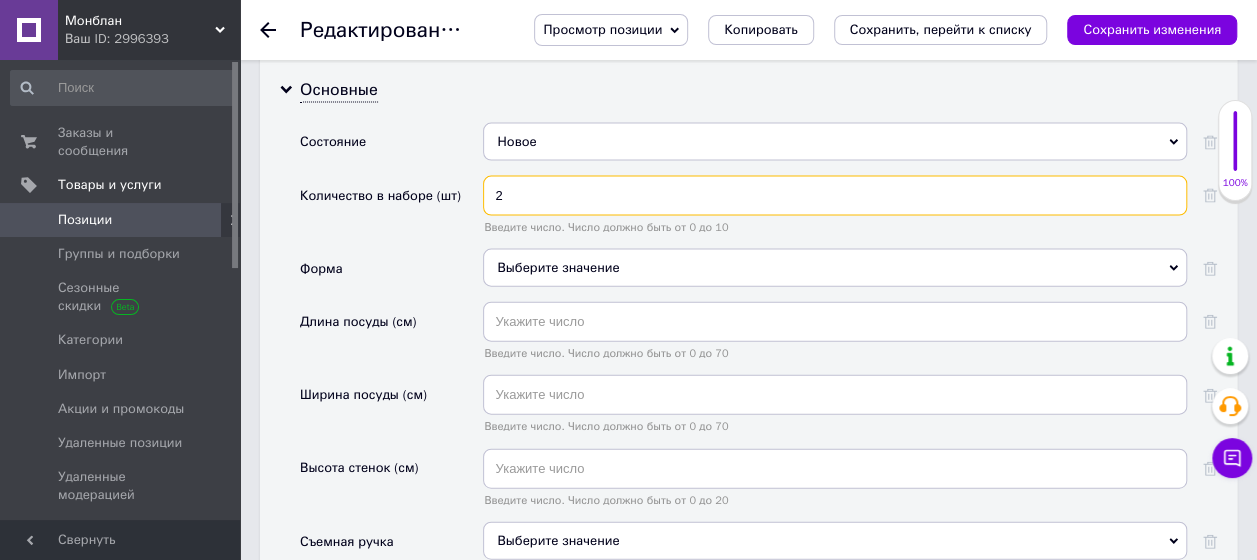type on "2" 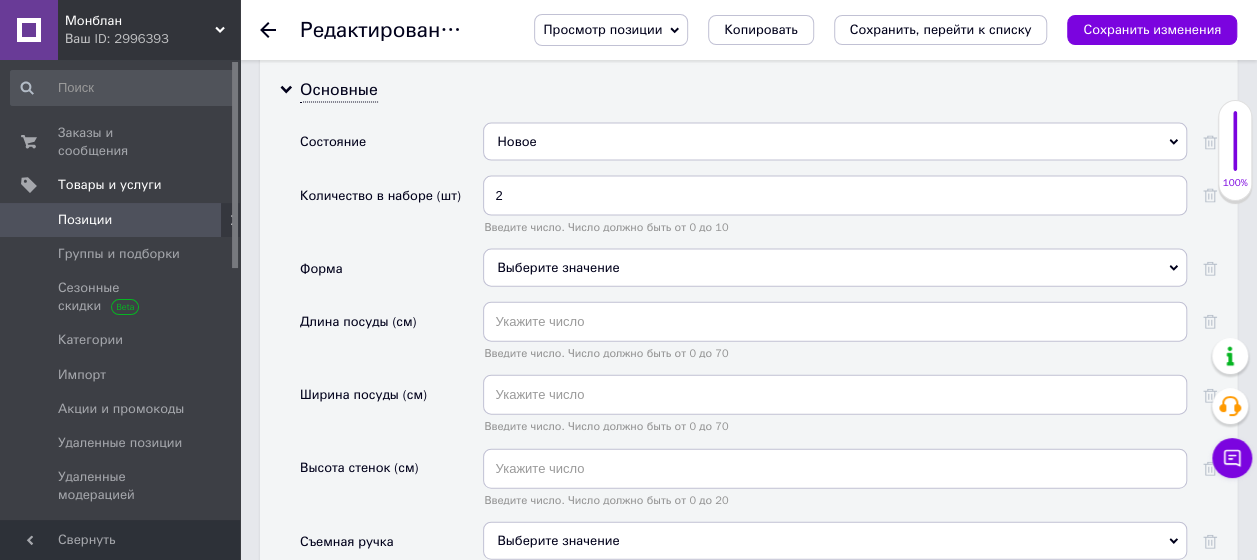 click on "Форма" at bounding box center [391, 275] 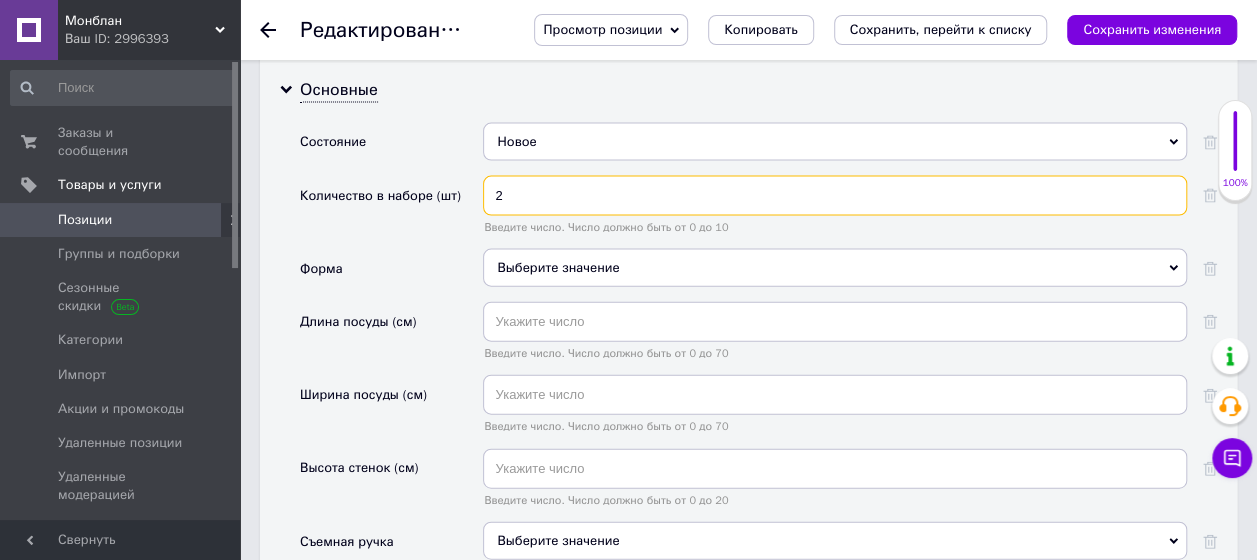click on "2" at bounding box center (835, 196) 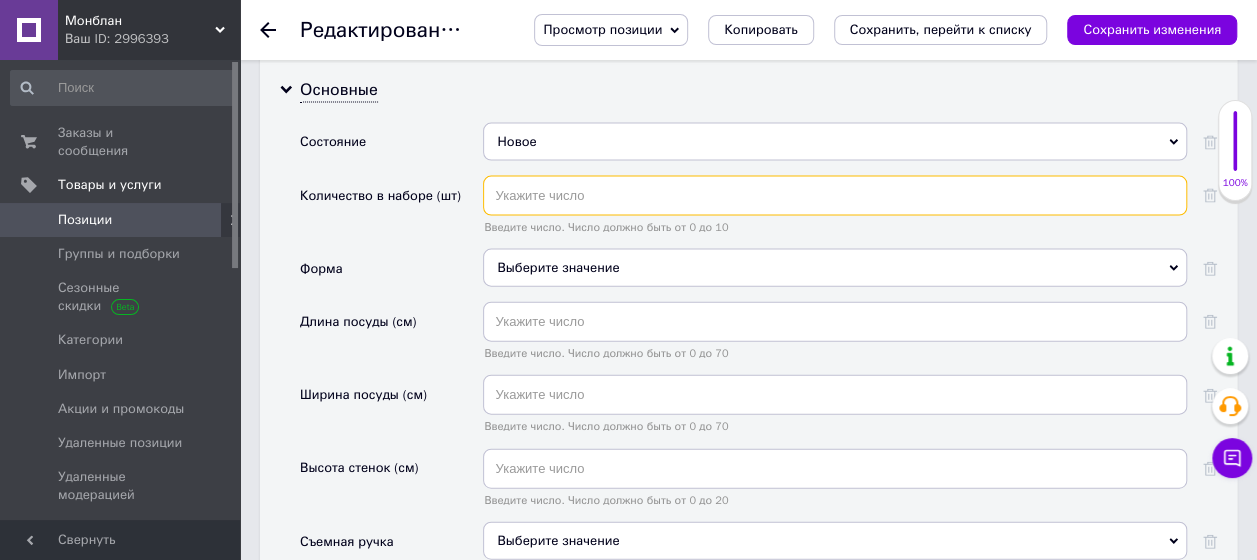 type 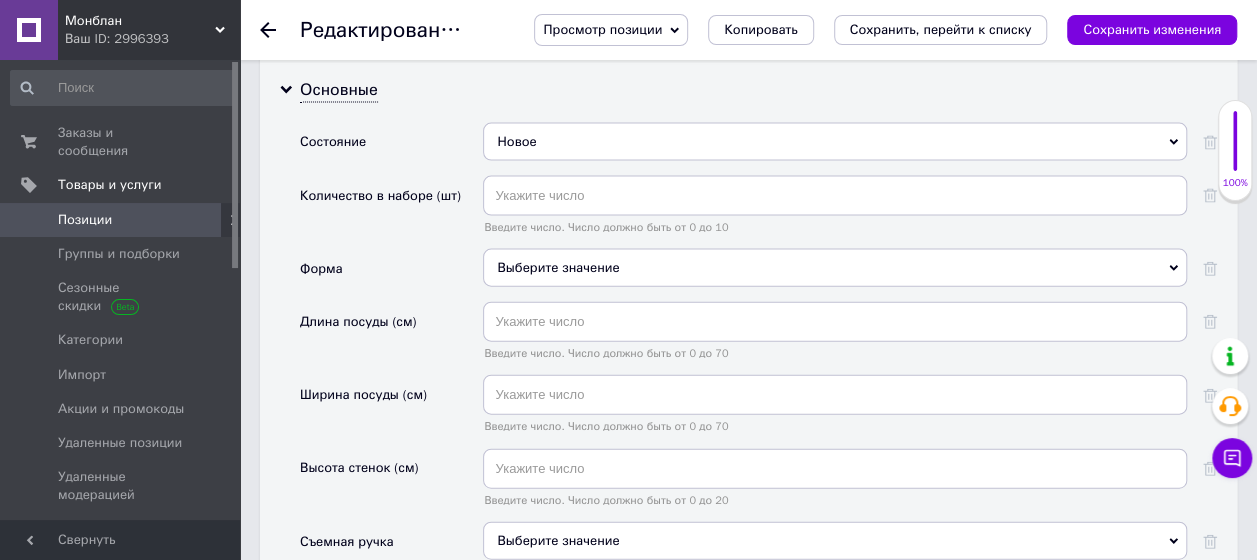 click on "Форма" at bounding box center [391, 275] 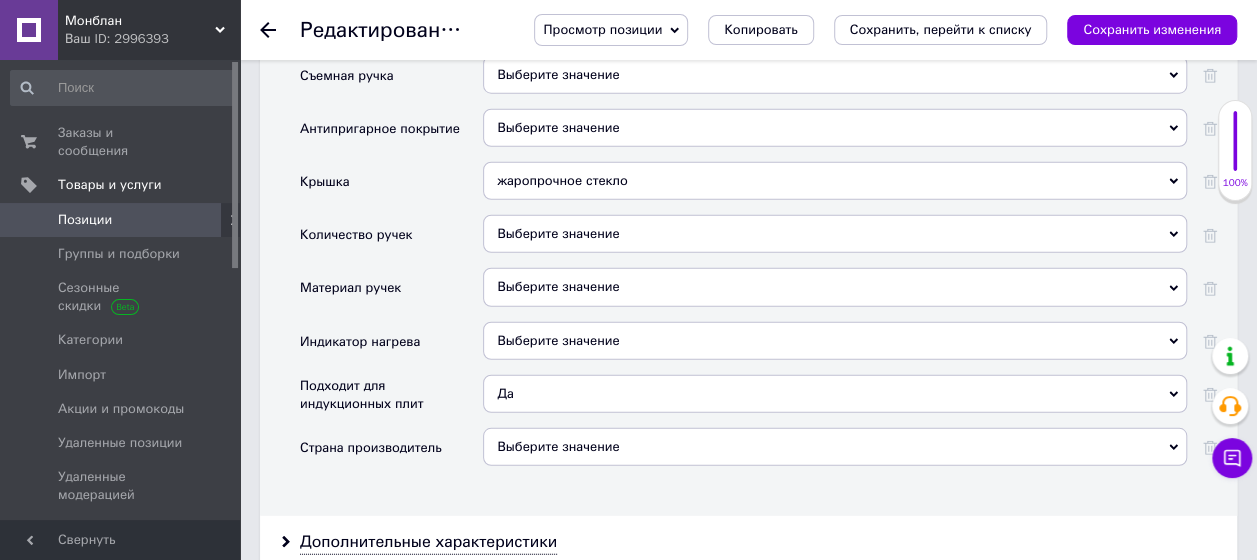 scroll, scrollTop: 2800, scrollLeft: 0, axis: vertical 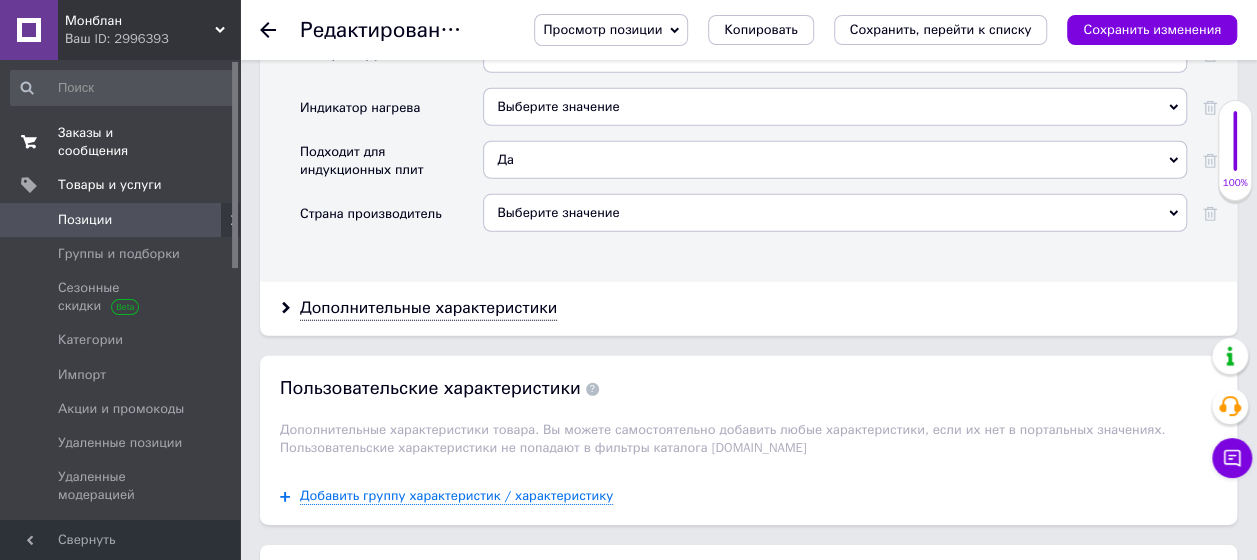 click on "Заказы и сообщения" at bounding box center [121, 142] 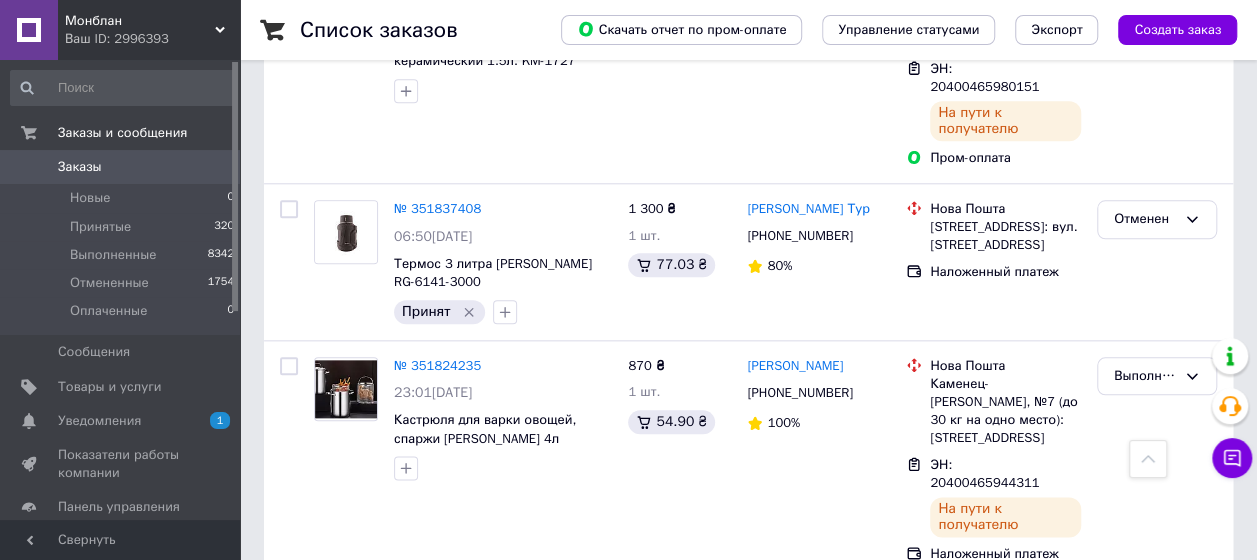 scroll, scrollTop: 1000, scrollLeft: 0, axis: vertical 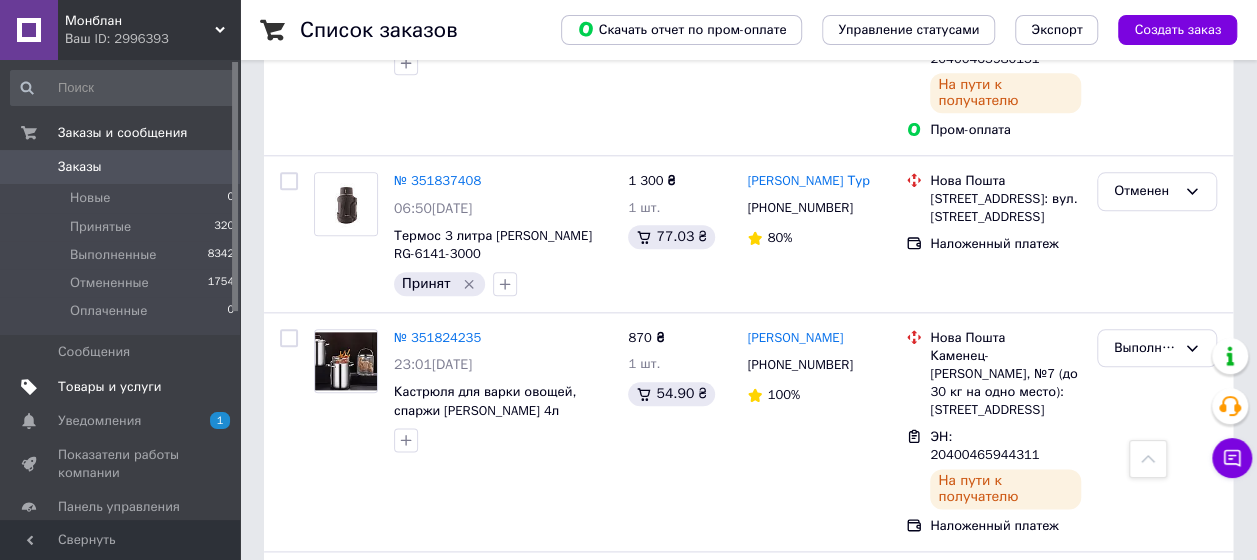 click on "Товары и услуги" at bounding box center (110, 387) 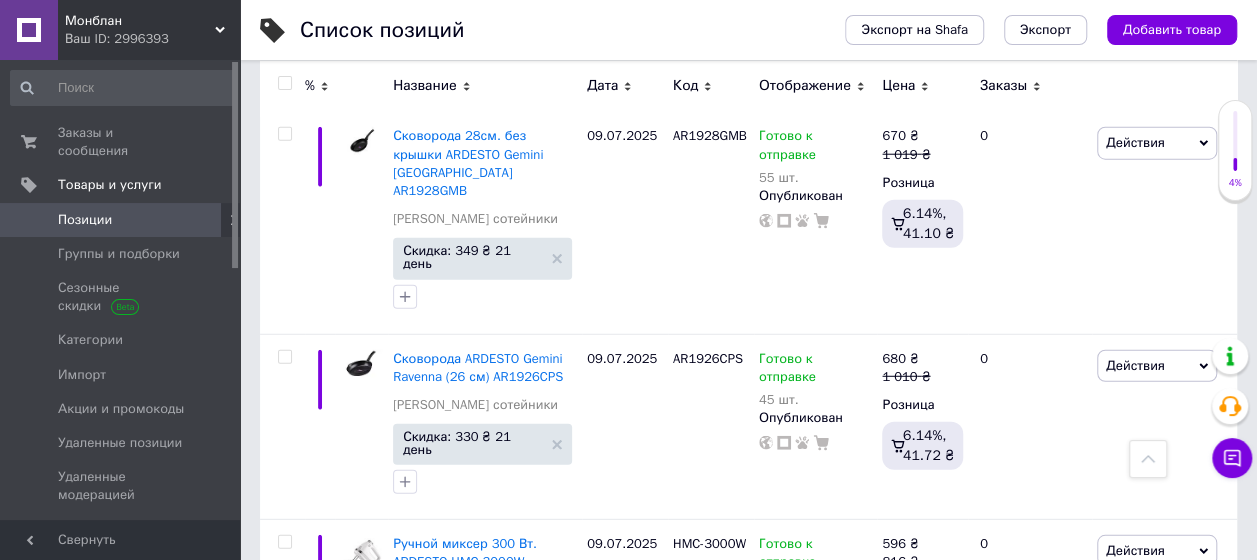 scroll, scrollTop: 2700, scrollLeft: 0, axis: vertical 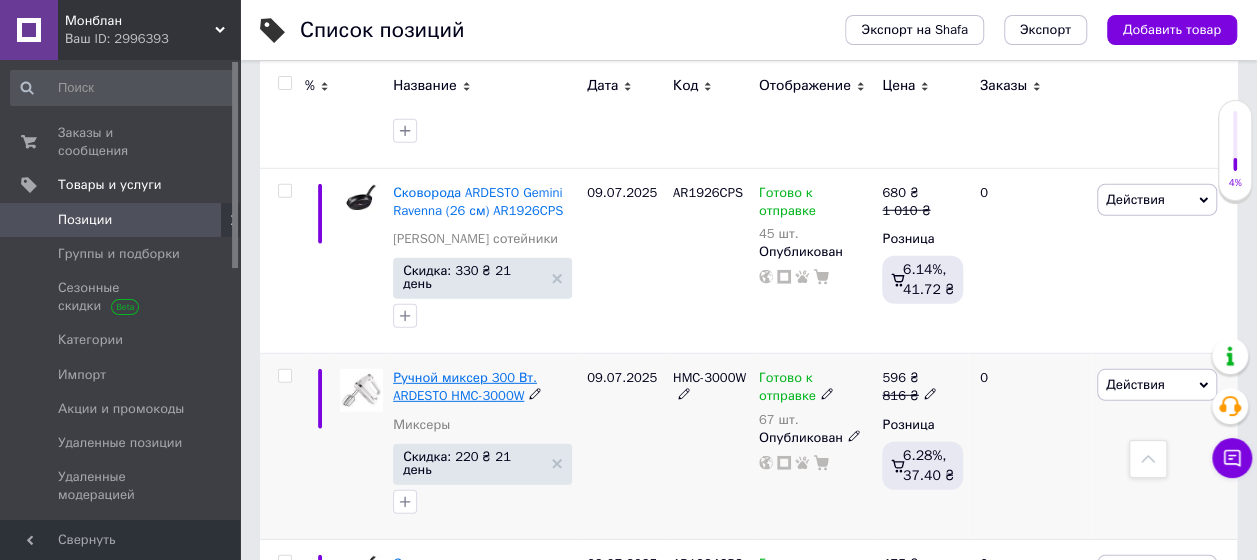 click on "Ручной миксер 300 Вт. ARDESTO HMC-3000W" at bounding box center (465, 386) 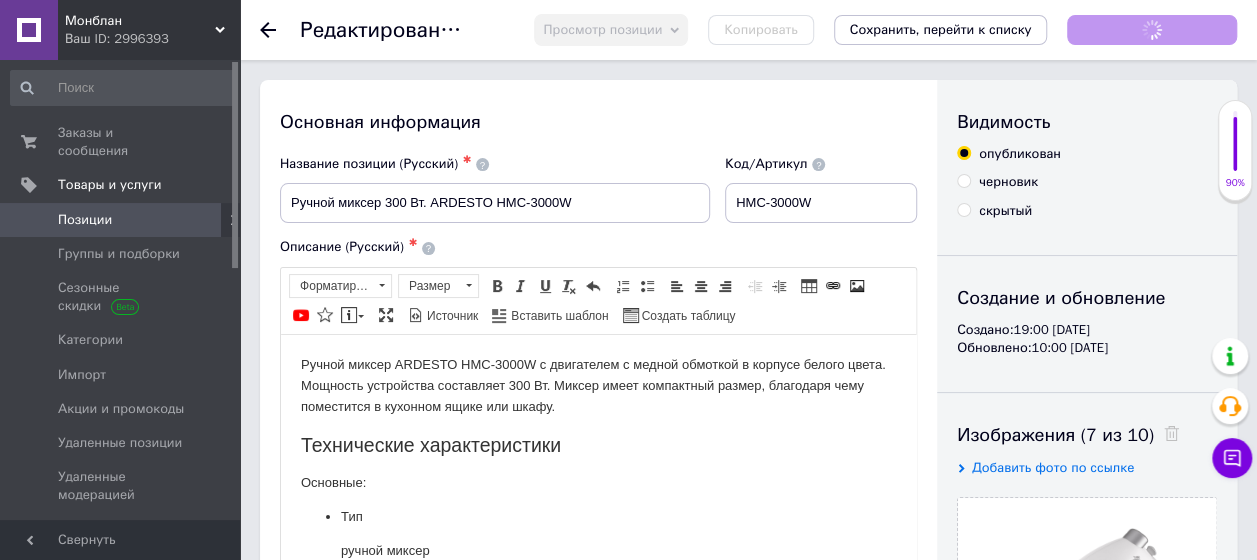 scroll, scrollTop: 0, scrollLeft: 0, axis: both 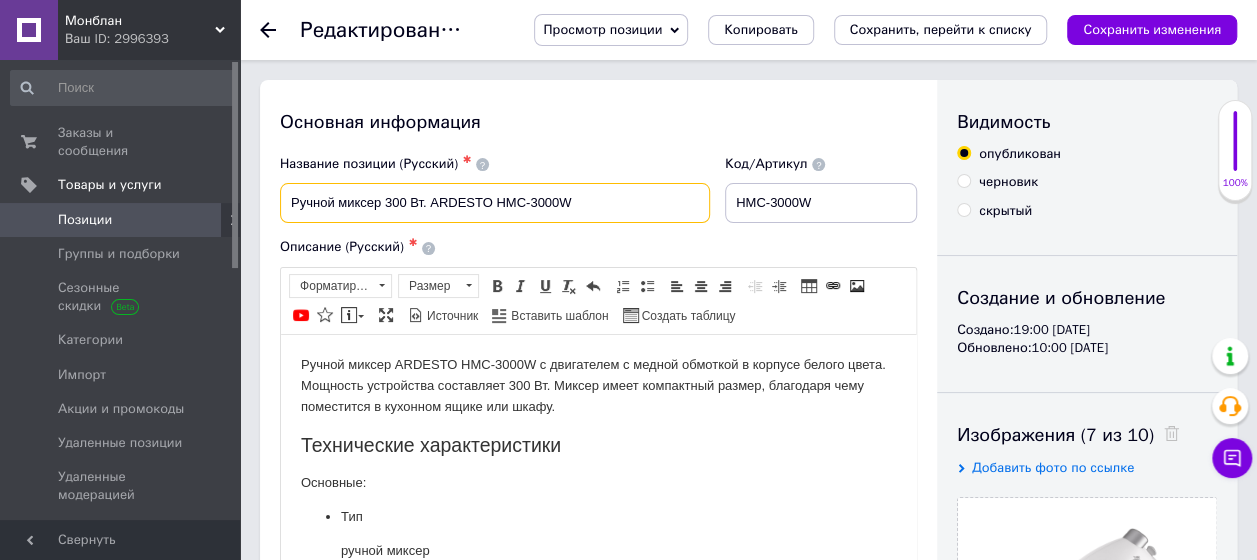 drag, startPoint x: 338, startPoint y: 201, endPoint x: 280, endPoint y: 204, distance: 58.077534 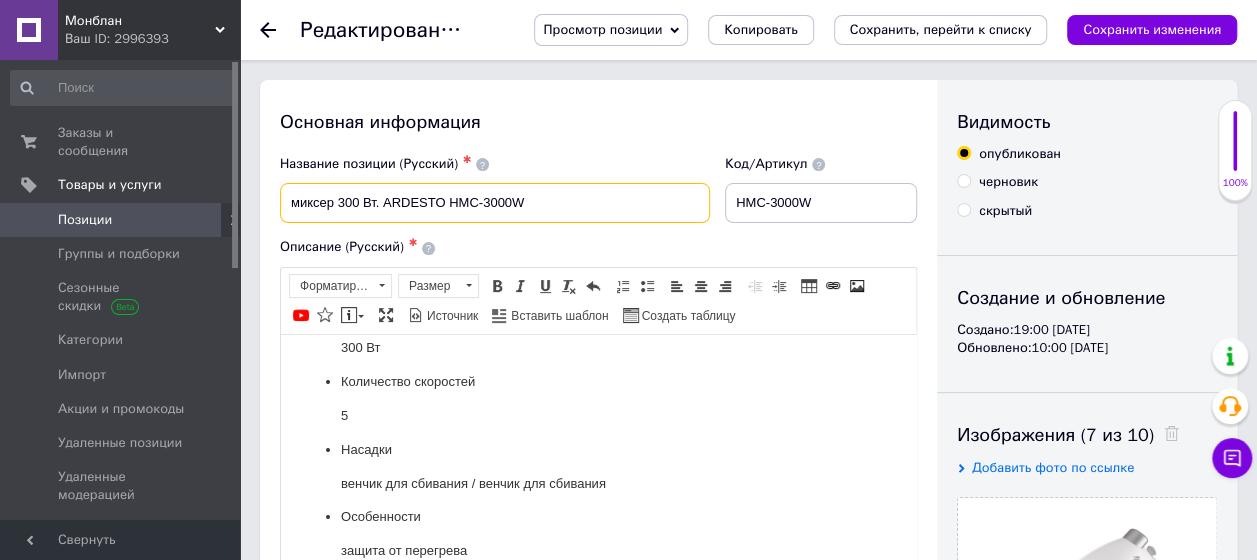 scroll, scrollTop: 300, scrollLeft: 0, axis: vertical 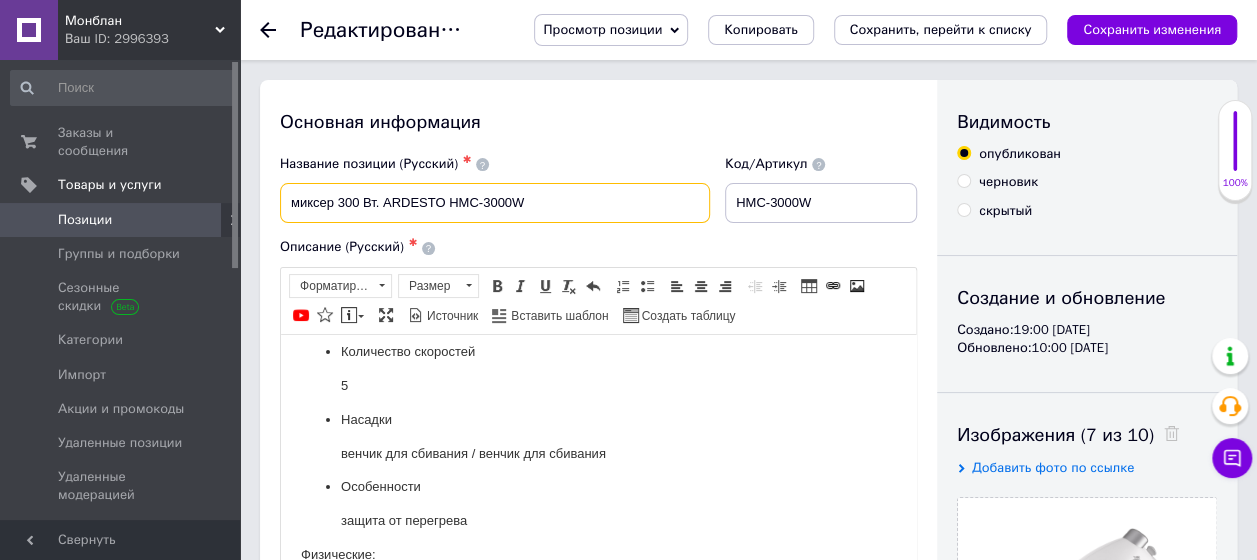 click on "миксер 300 Вт. ARDESTO HMC-3000W" at bounding box center (495, 203) 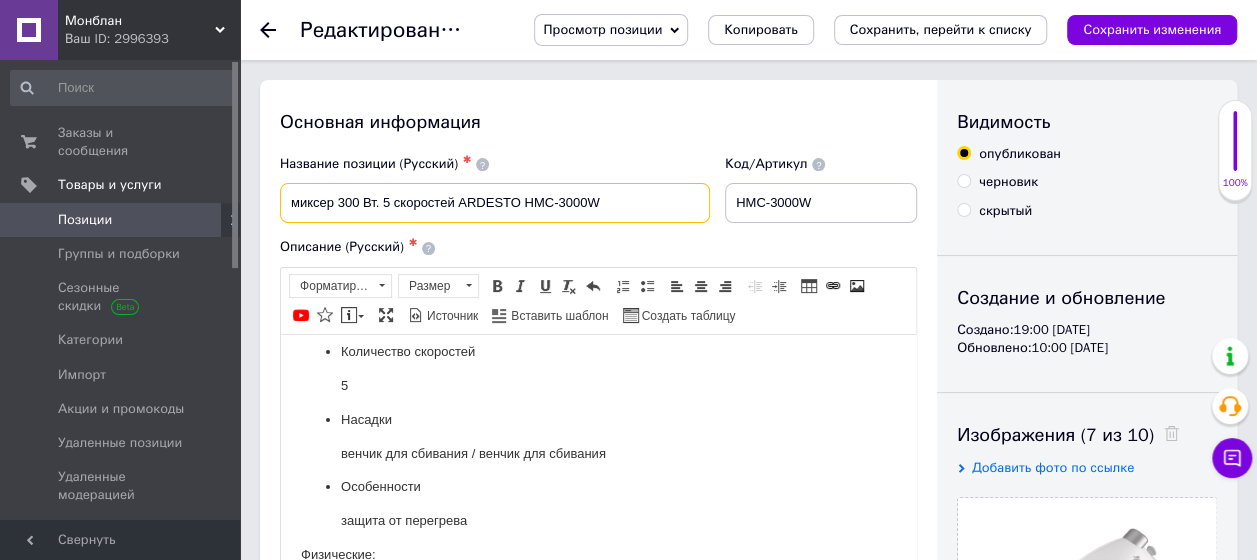 type on "миксер 300 Вт. 5 скоростей ARDESTO HMC-3000W" 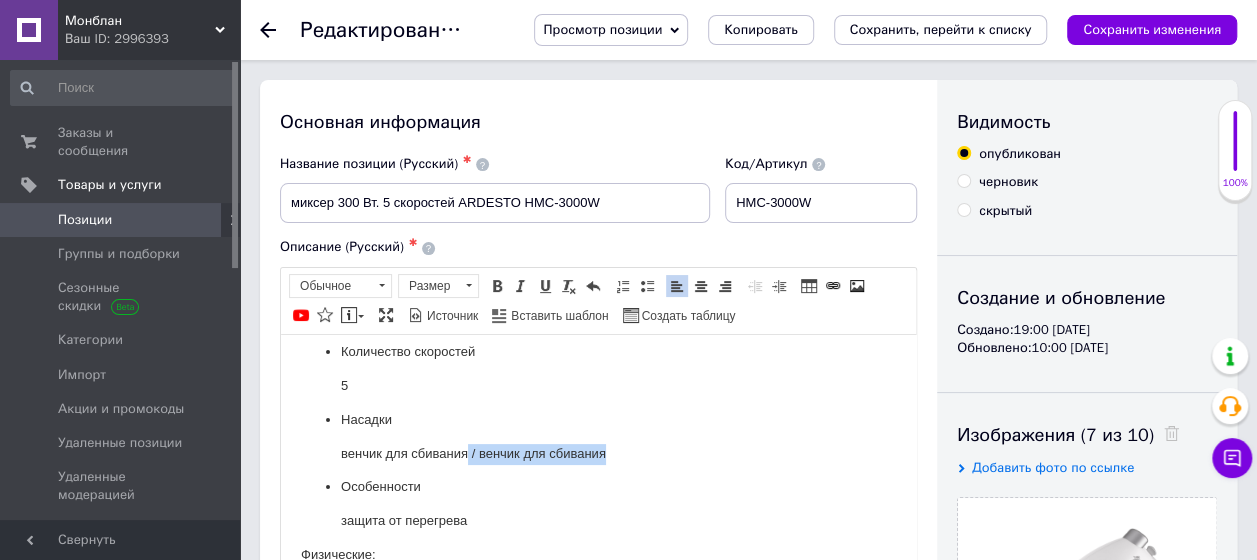 drag, startPoint x: 606, startPoint y: 456, endPoint x: 478, endPoint y: 444, distance: 128.56126 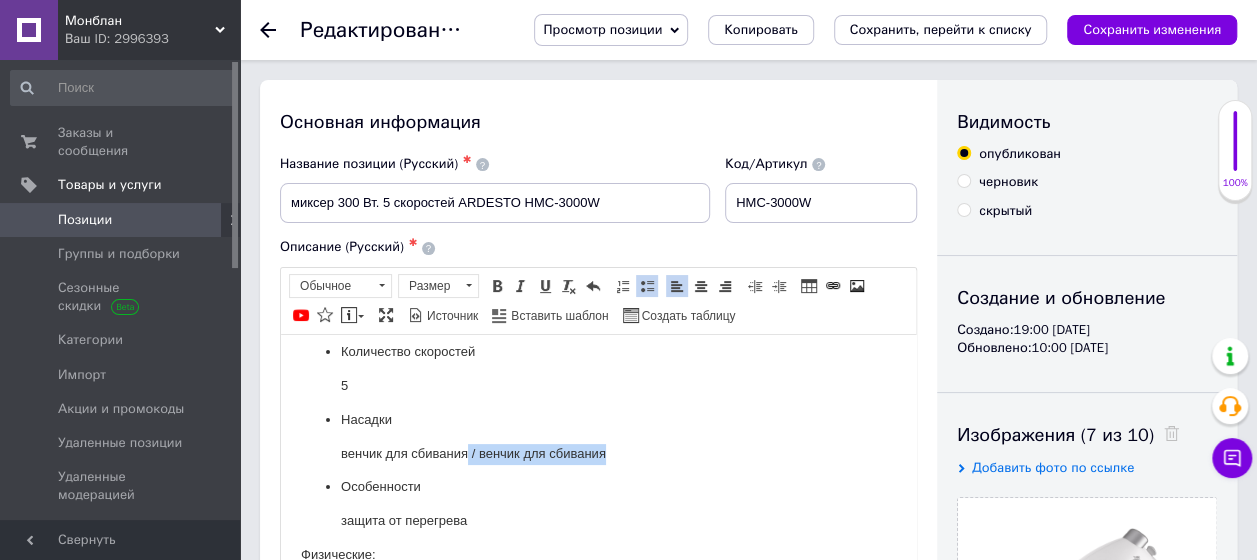type 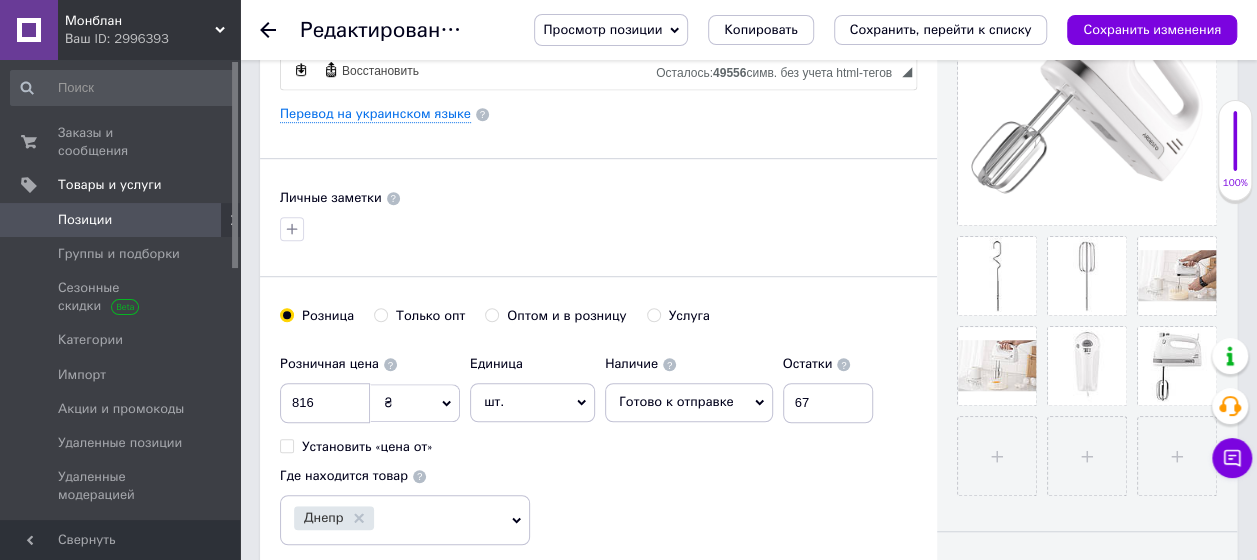 scroll, scrollTop: 500, scrollLeft: 0, axis: vertical 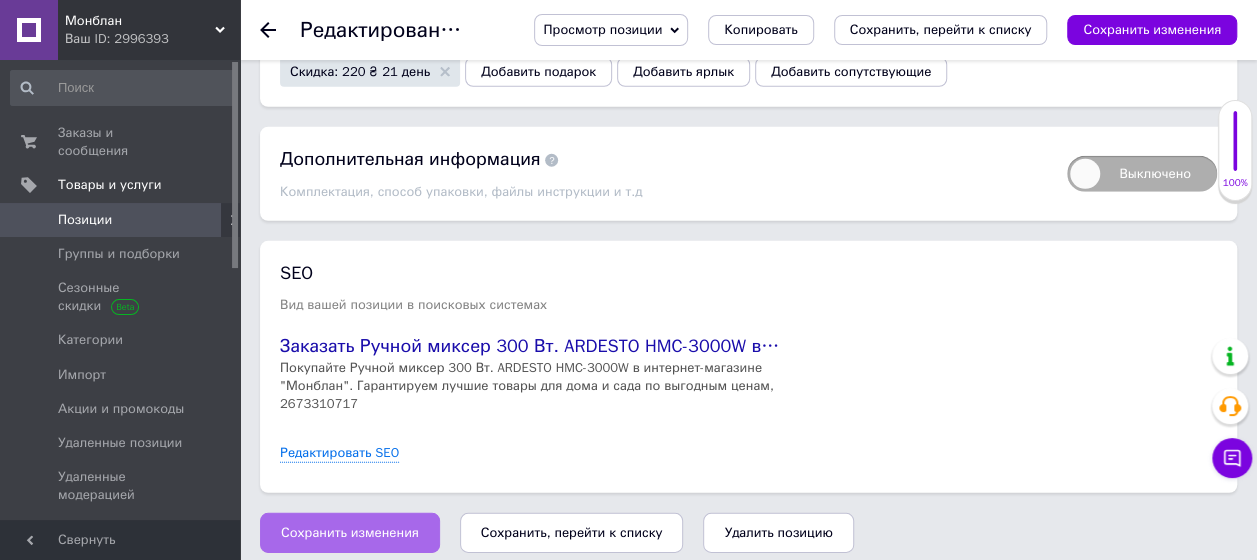 click on "Сохранить изменения" at bounding box center [350, 533] 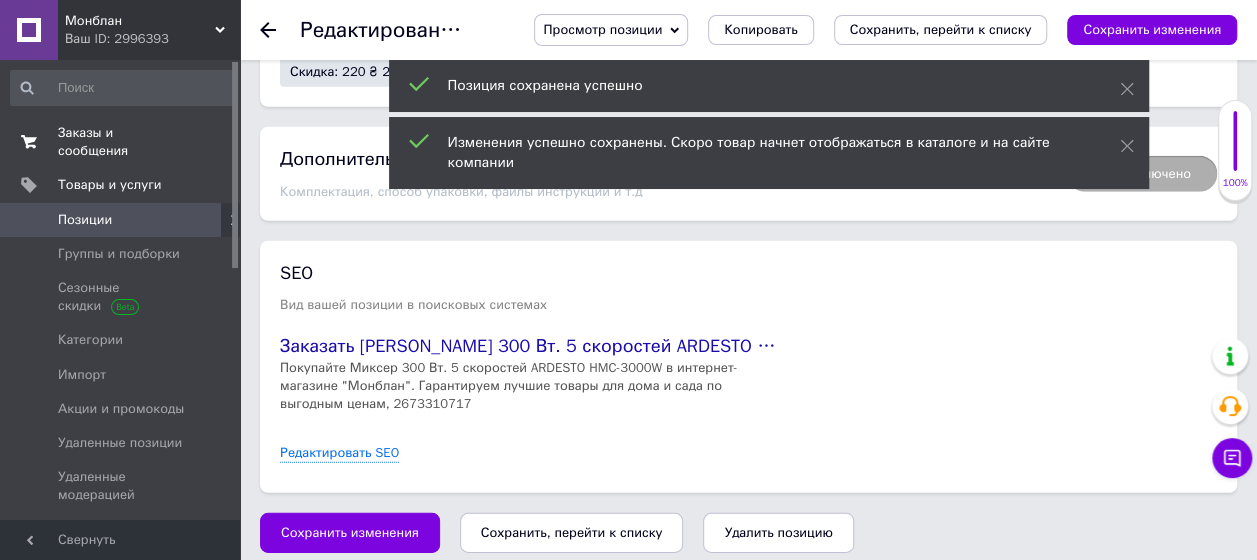 click on "Заказы и сообщения" at bounding box center (121, 142) 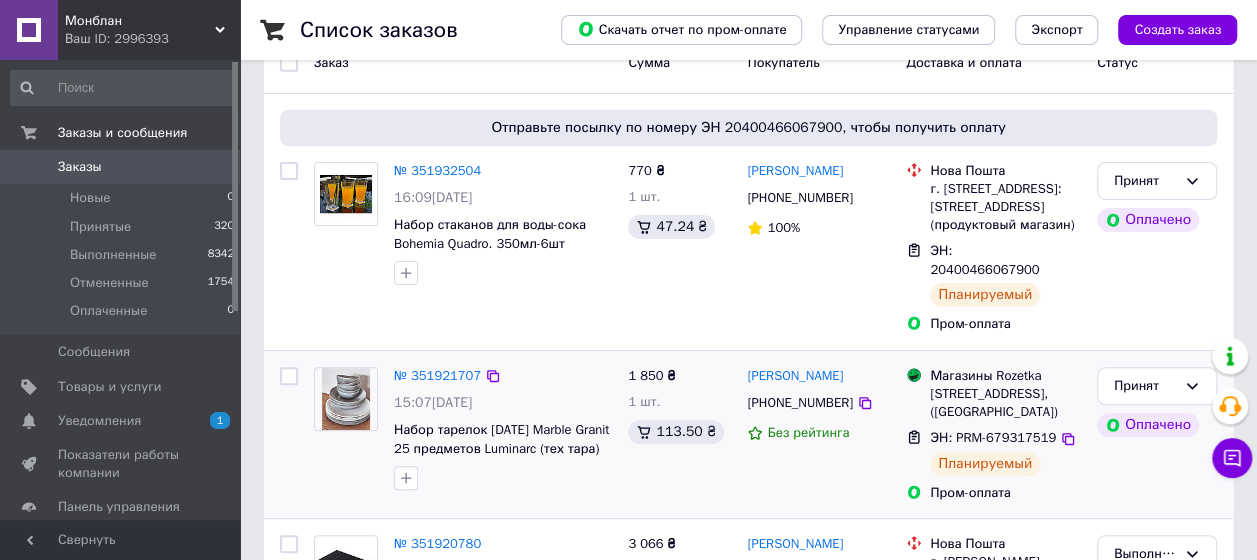 scroll, scrollTop: 300, scrollLeft: 0, axis: vertical 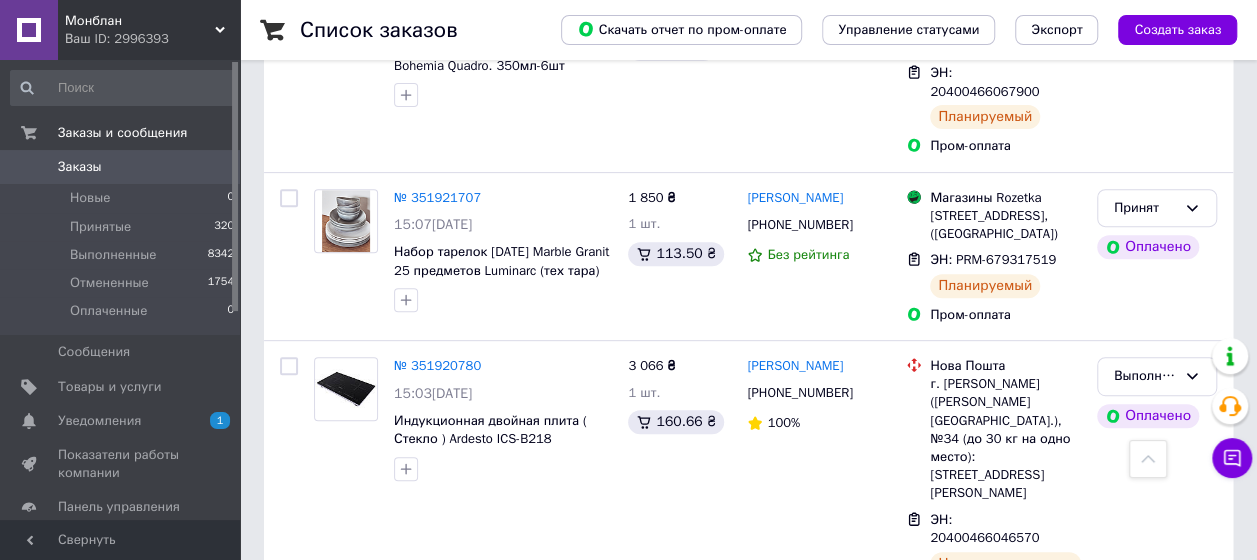 click on "Заказы" at bounding box center [80, 167] 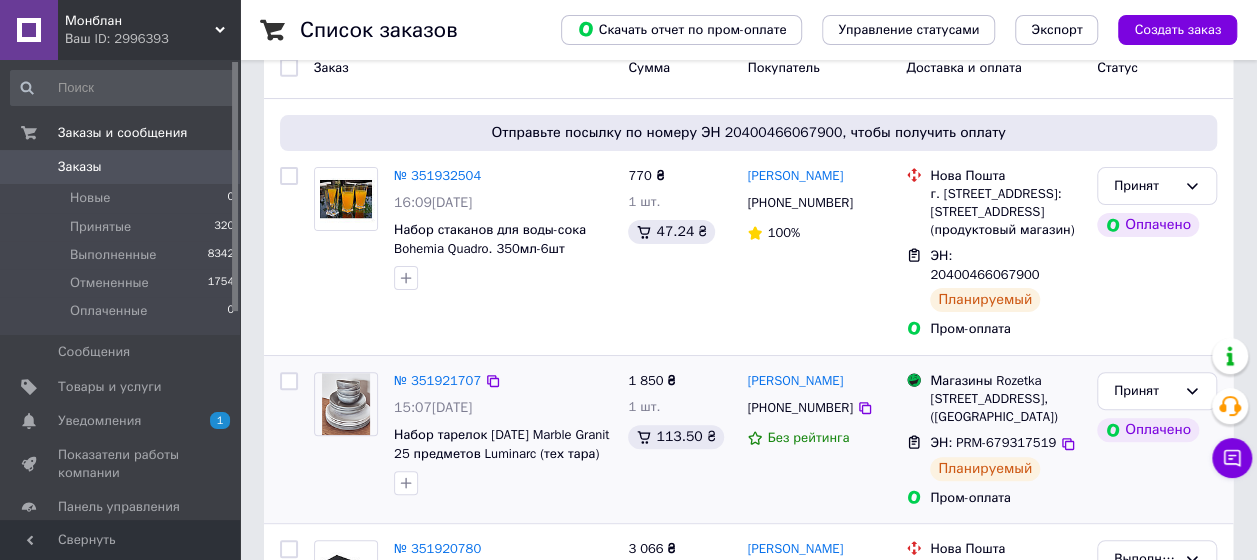 scroll, scrollTop: 200, scrollLeft: 0, axis: vertical 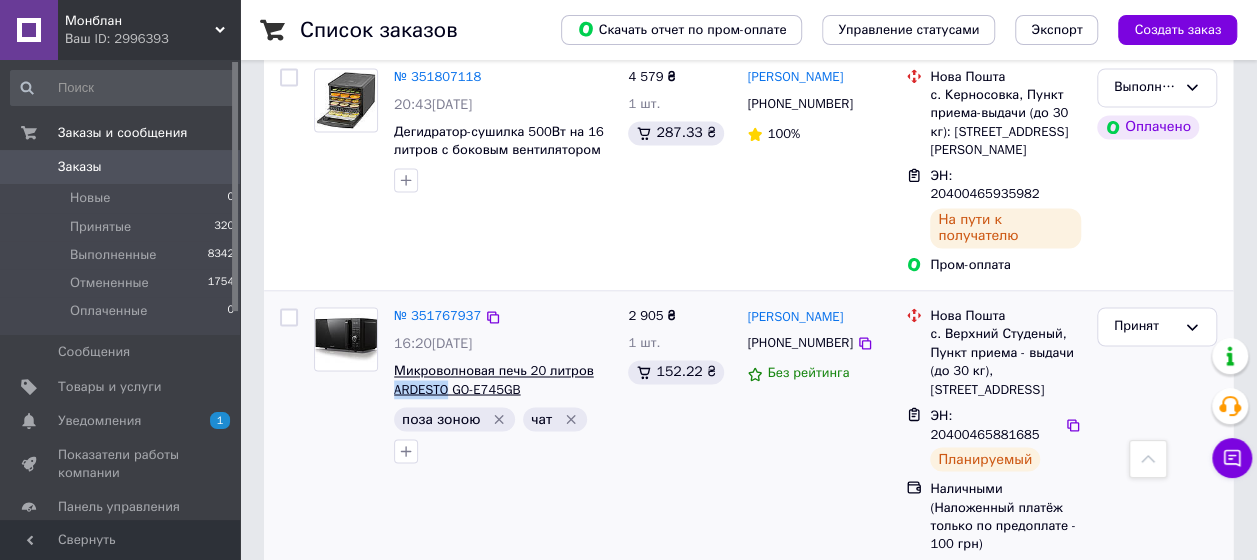 drag, startPoint x: 386, startPoint y: 297, endPoint x: 449, endPoint y: 294, distance: 63.07139 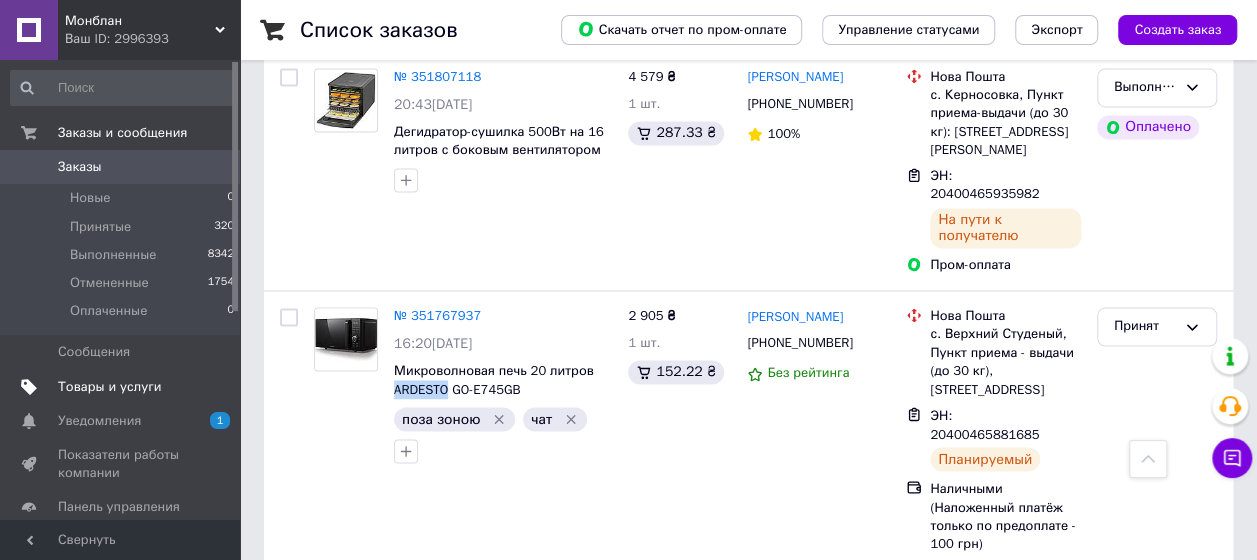 click on "Товары и услуги" at bounding box center [110, 387] 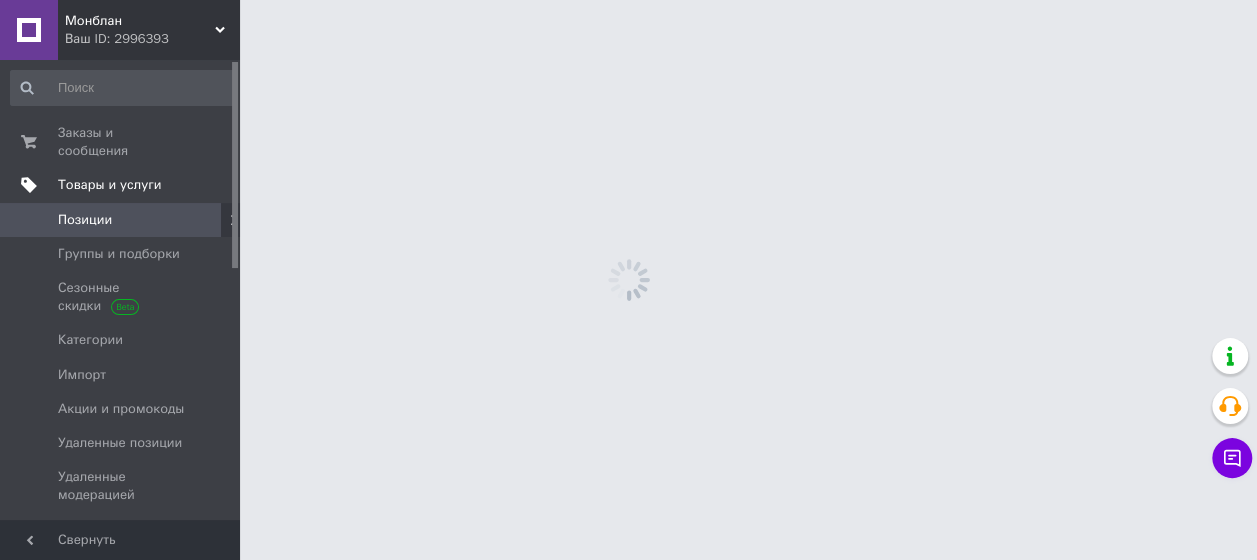 scroll, scrollTop: 0, scrollLeft: 0, axis: both 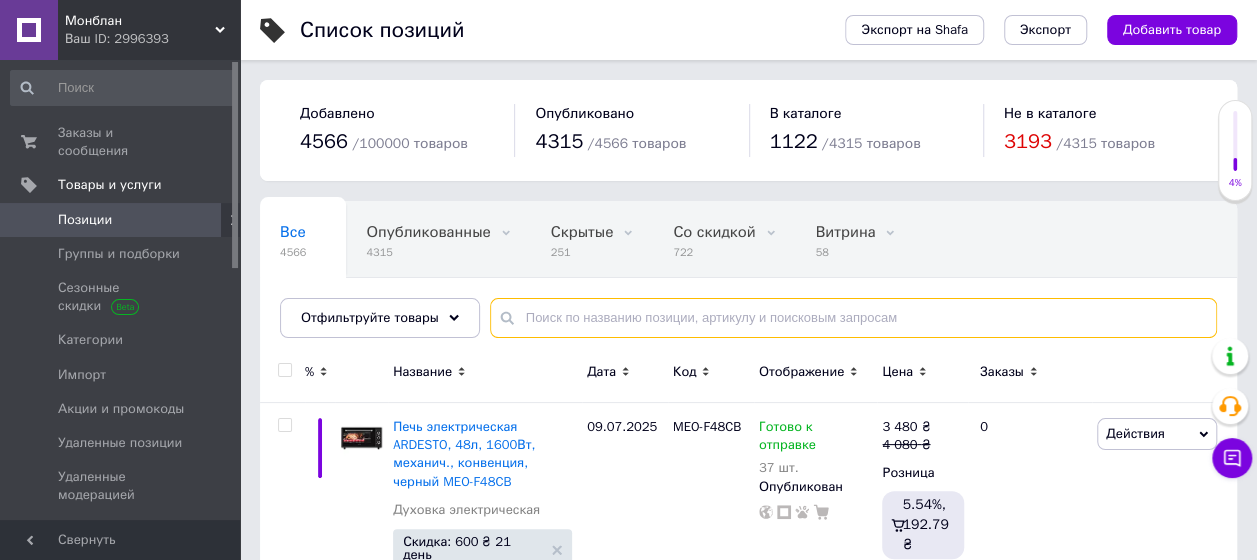 paste on "МЭО-F60RCEL" 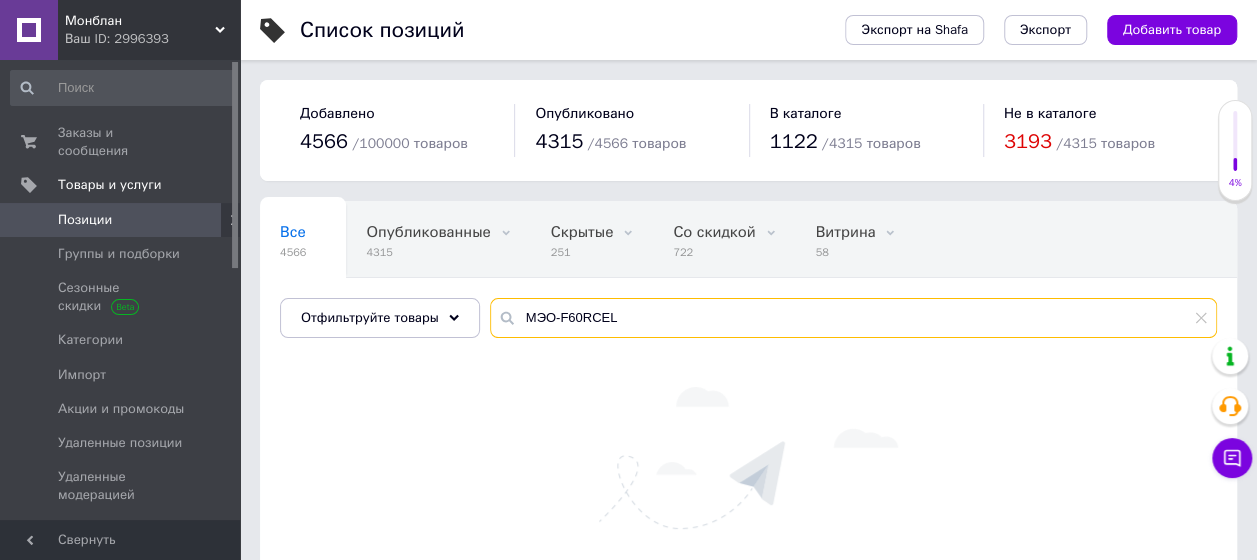 drag, startPoint x: 552, startPoint y: 316, endPoint x: 507, endPoint y: 322, distance: 45.39824 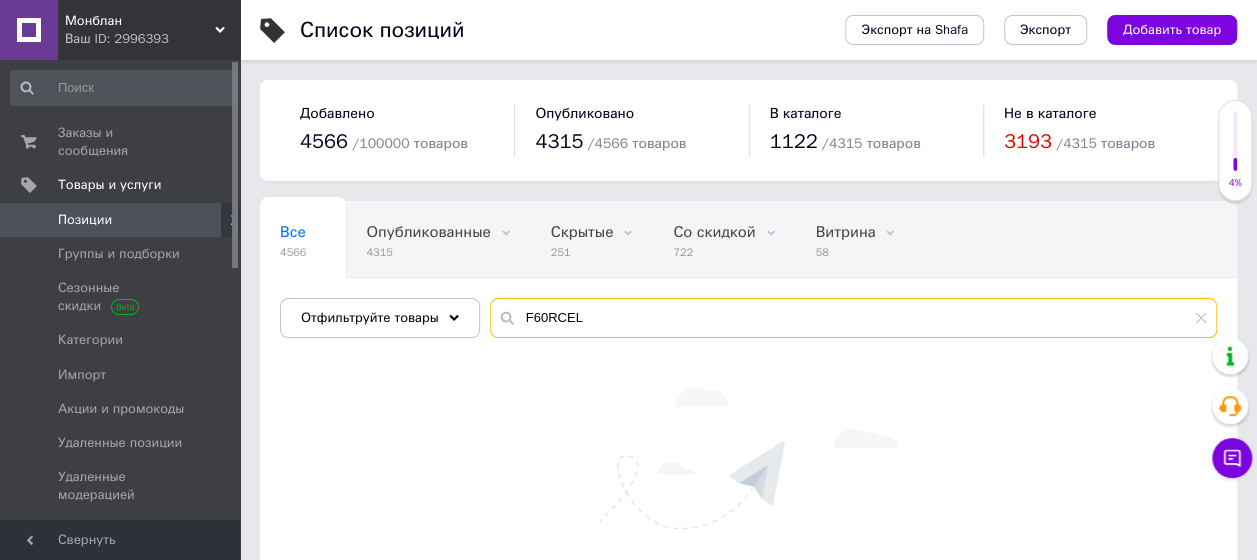 type on "F60RCEL" 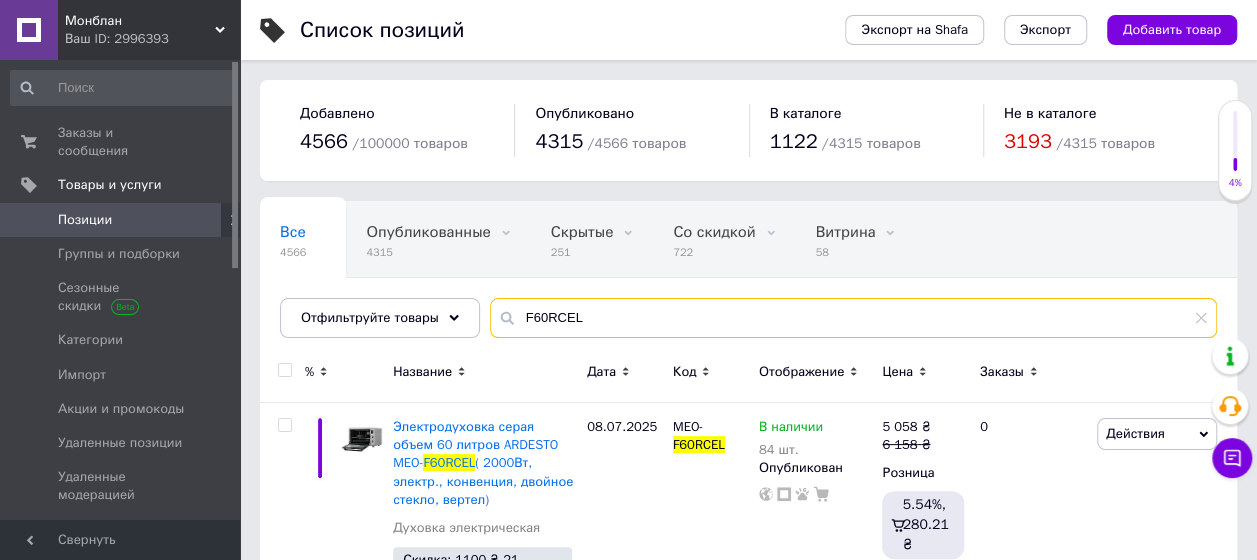 scroll, scrollTop: 90, scrollLeft: 0, axis: vertical 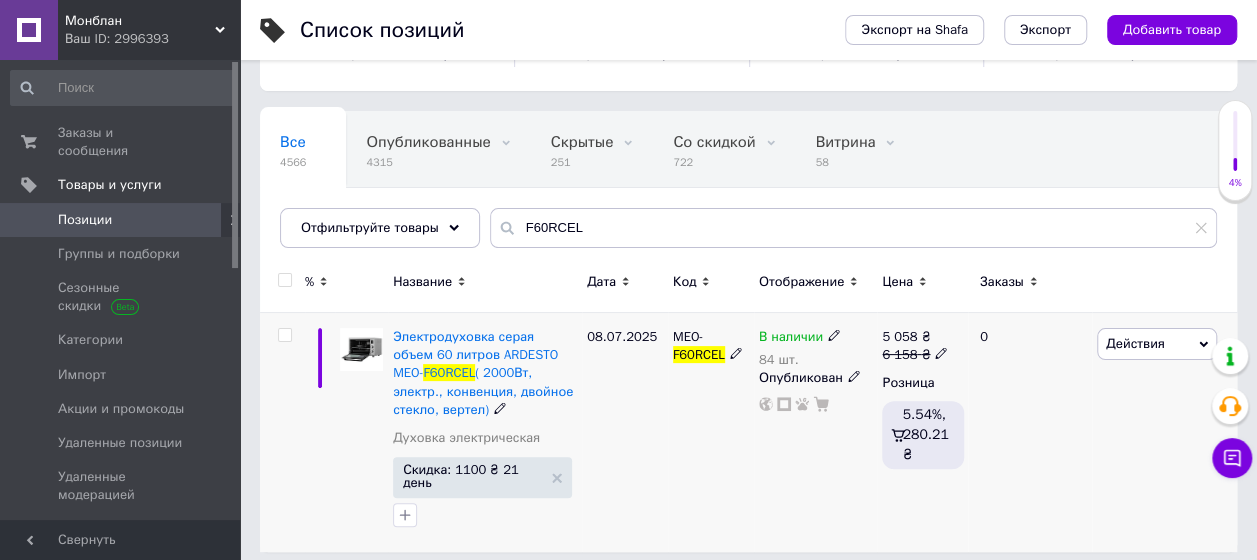 click 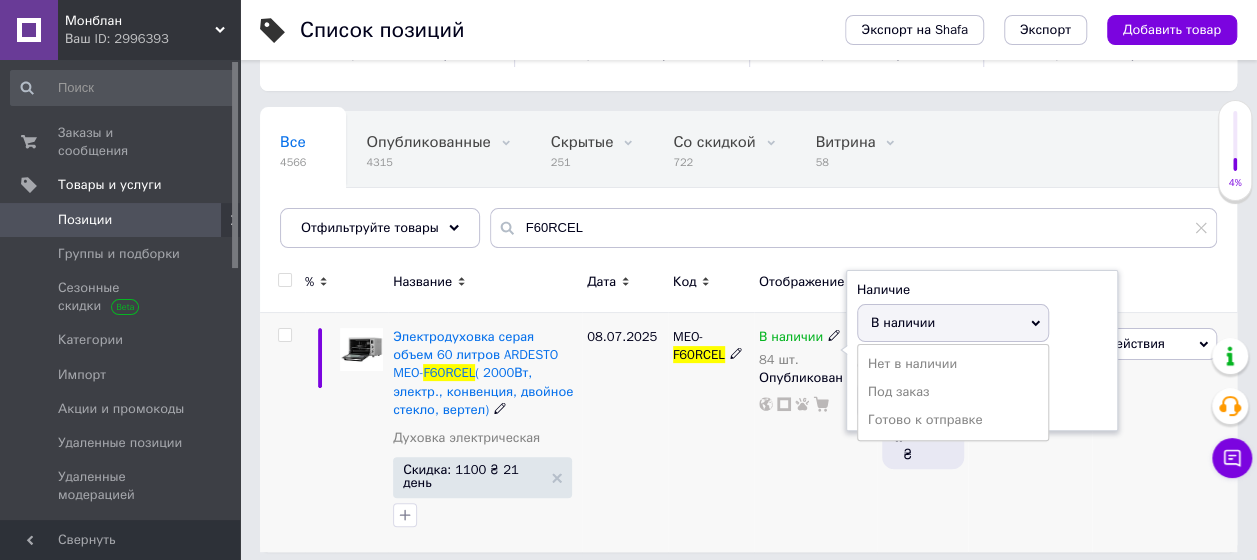 click on "Готово к отправке" at bounding box center [953, 420] 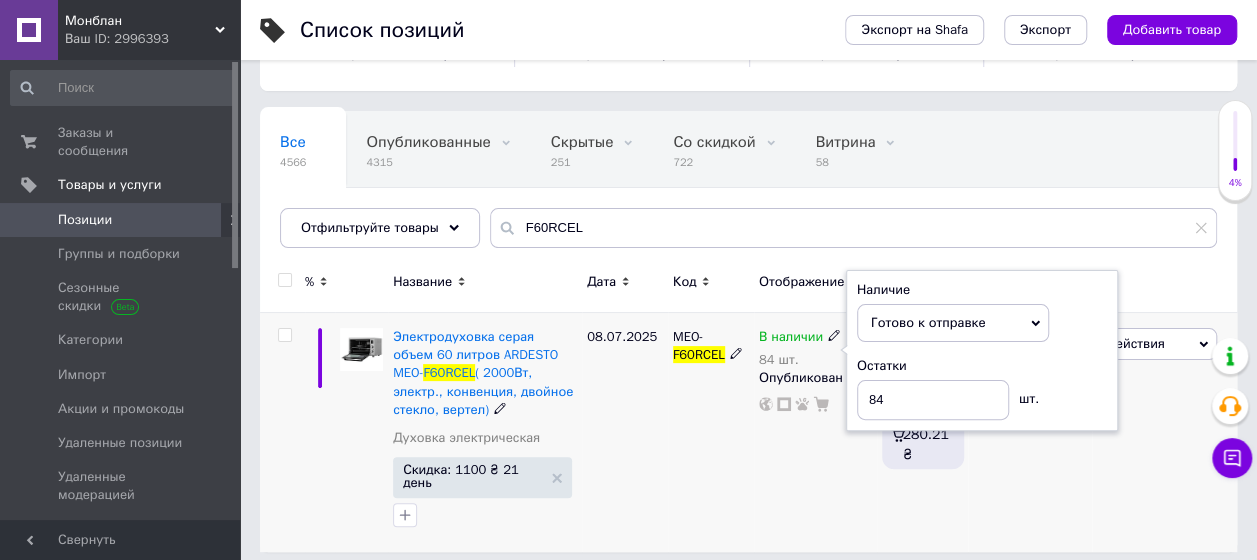 click on "MEO- F60RCEL" at bounding box center [711, 433] 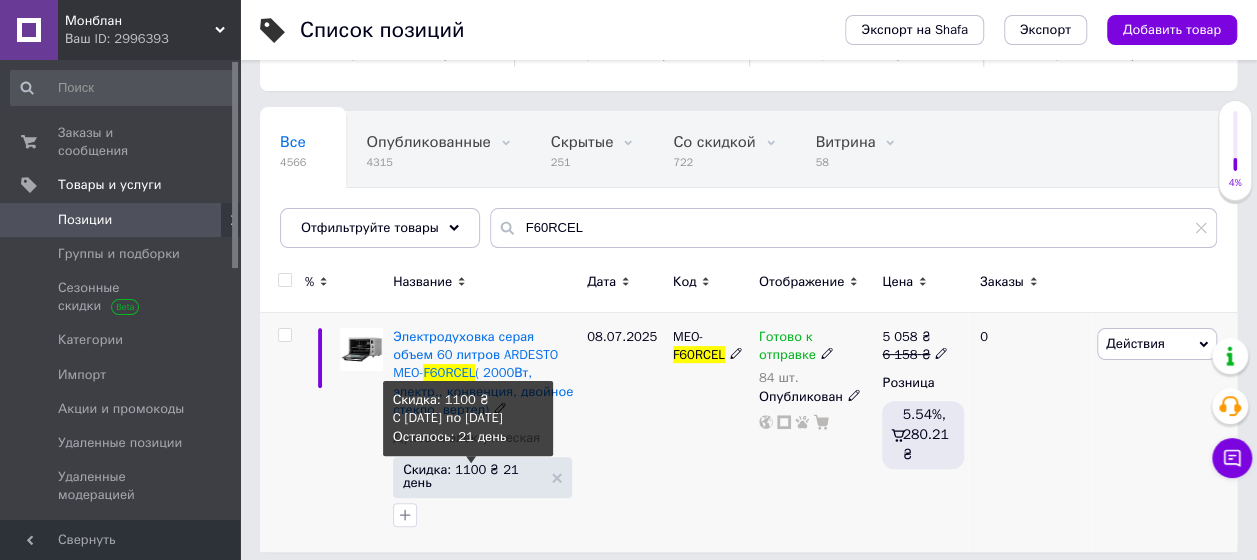 click on "Скидка: 1100 ₴ 21 день" at bounding box center [472, 476] 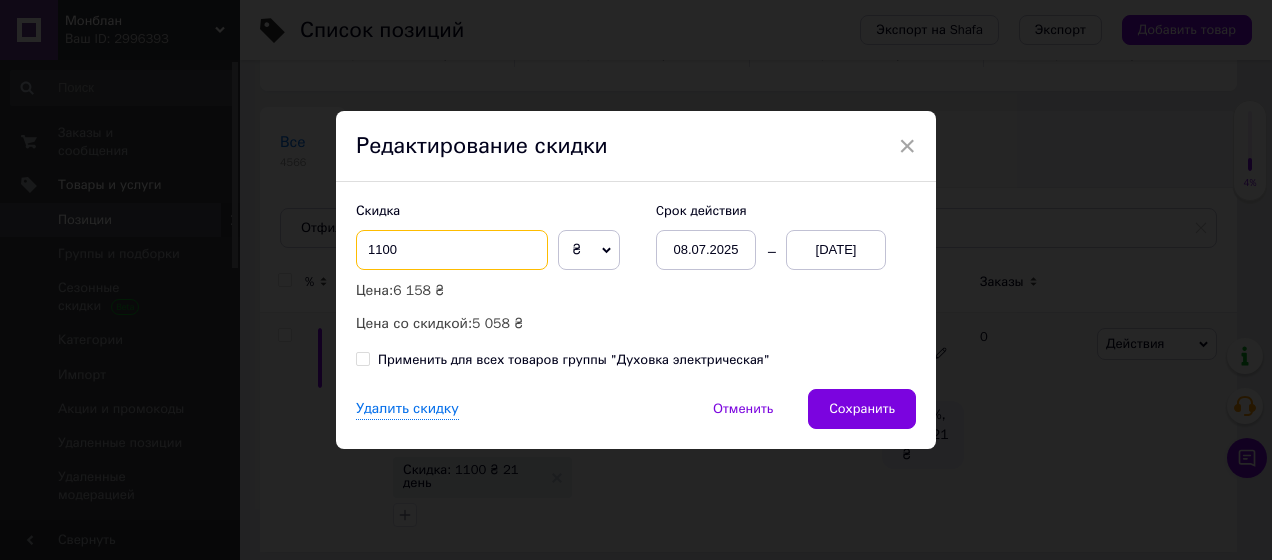 click on "1100" at bounding box center [452, 250] 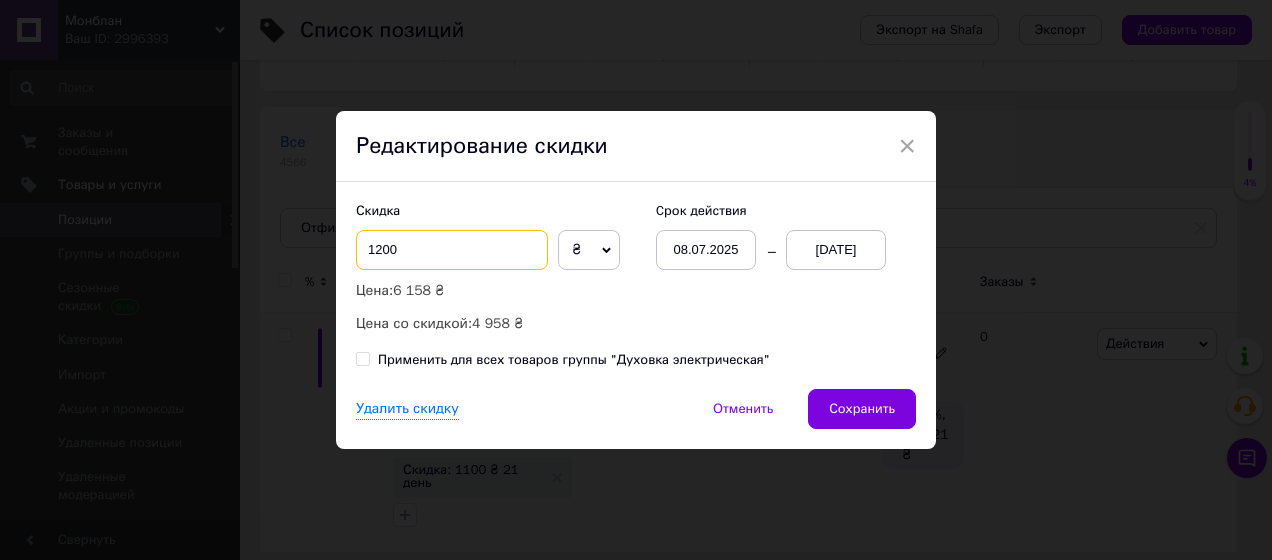 click on "1200" at bounding box center [452, 250] 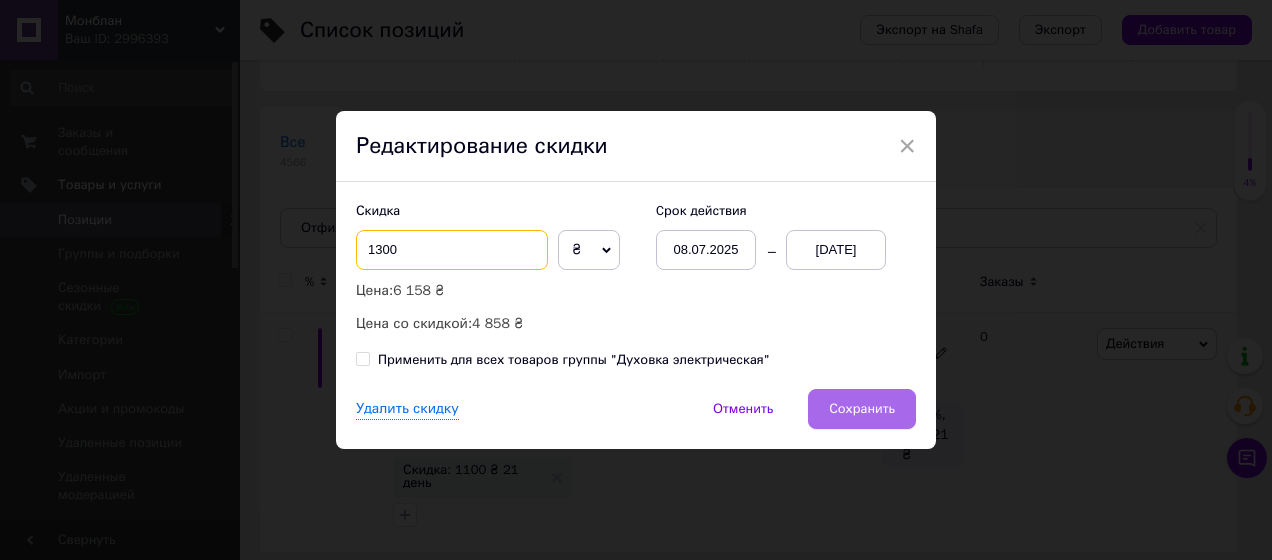 type on "1300" 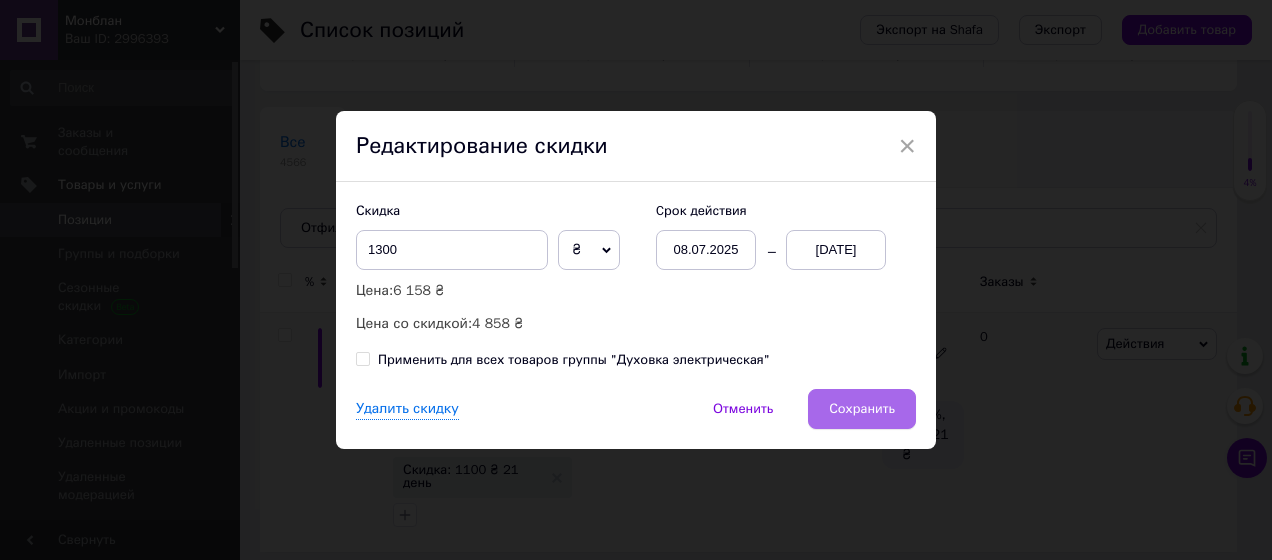 click on "Сохранить" at bounding box center [862, 409] 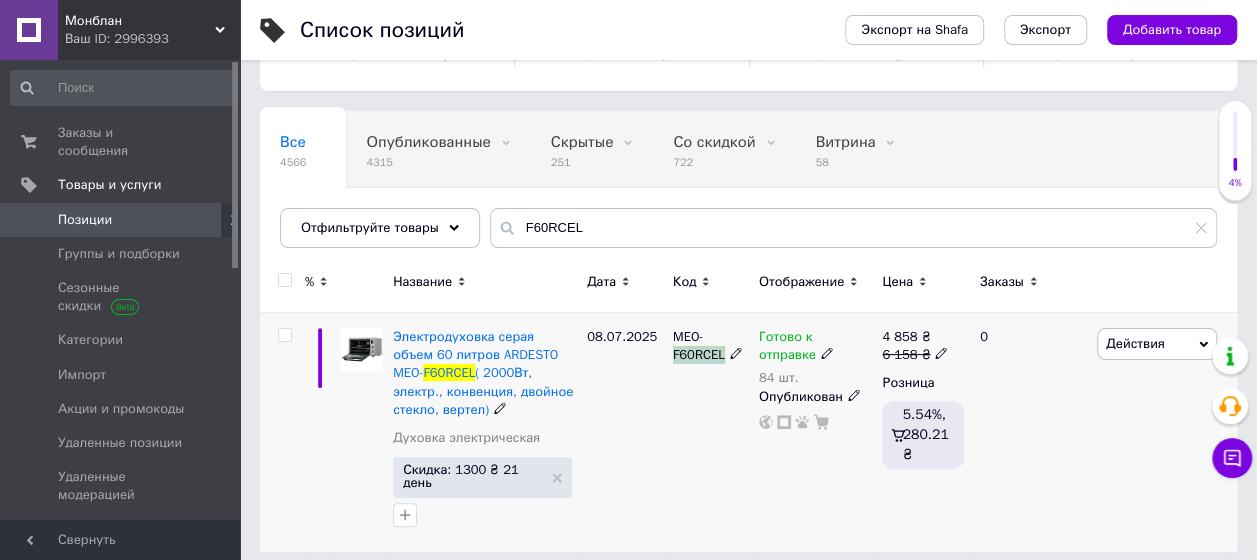 drag, startPoint x: 668, startPoint y: 362, endPoint x: 726, endPoint y: 364, distance: 58.034473 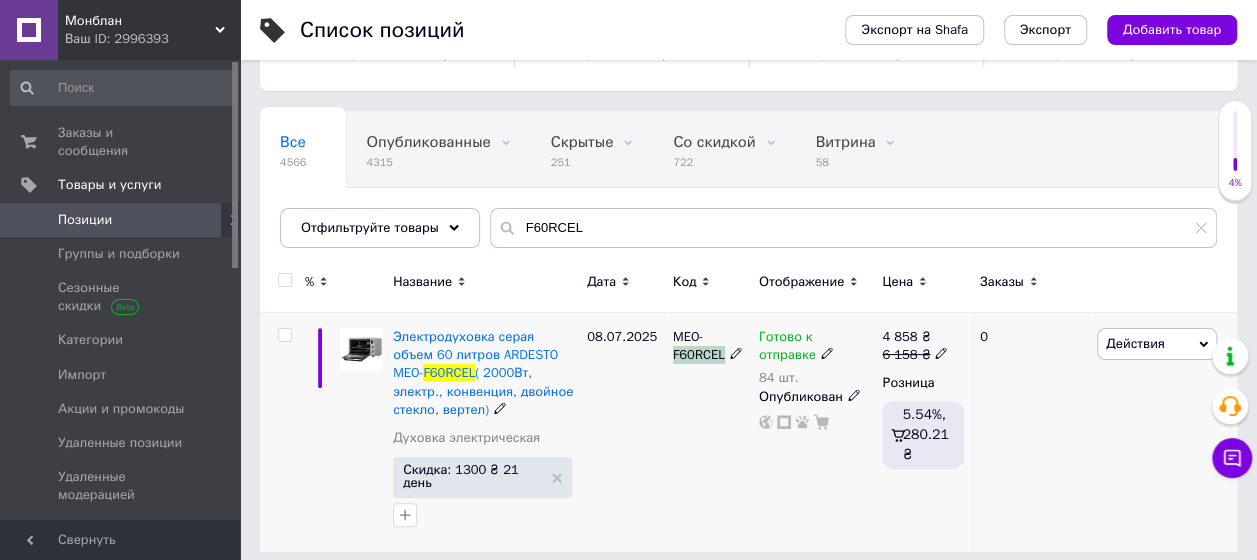 copy on "F60RCEL" 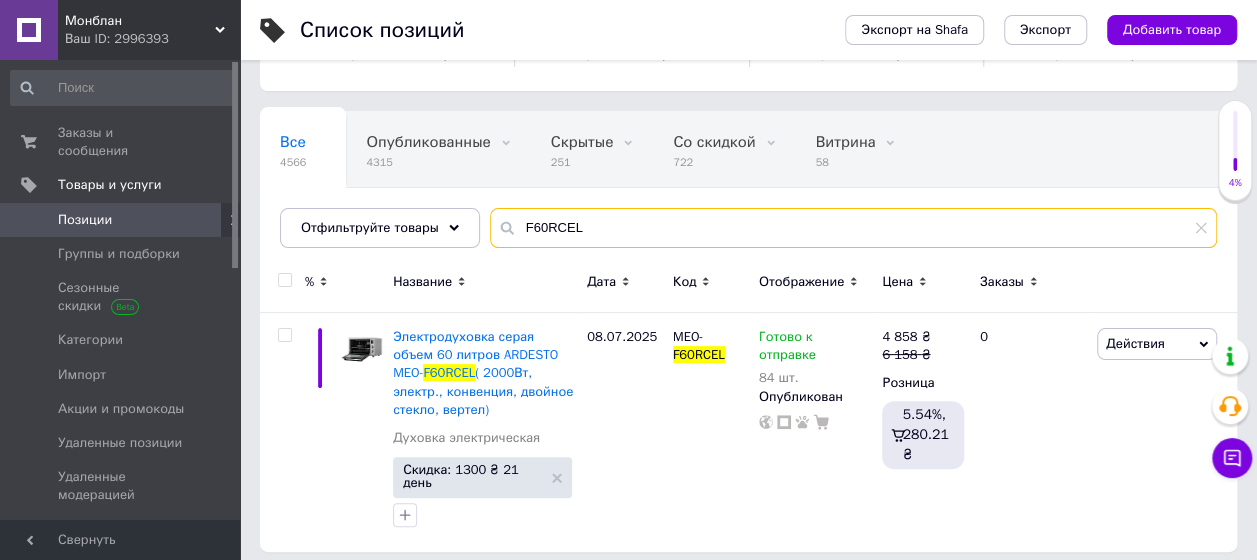 drag, startPoint x: 591, startPoint y: 224, endPoint x: 512, endPoint y: 242, distance: 81.02469 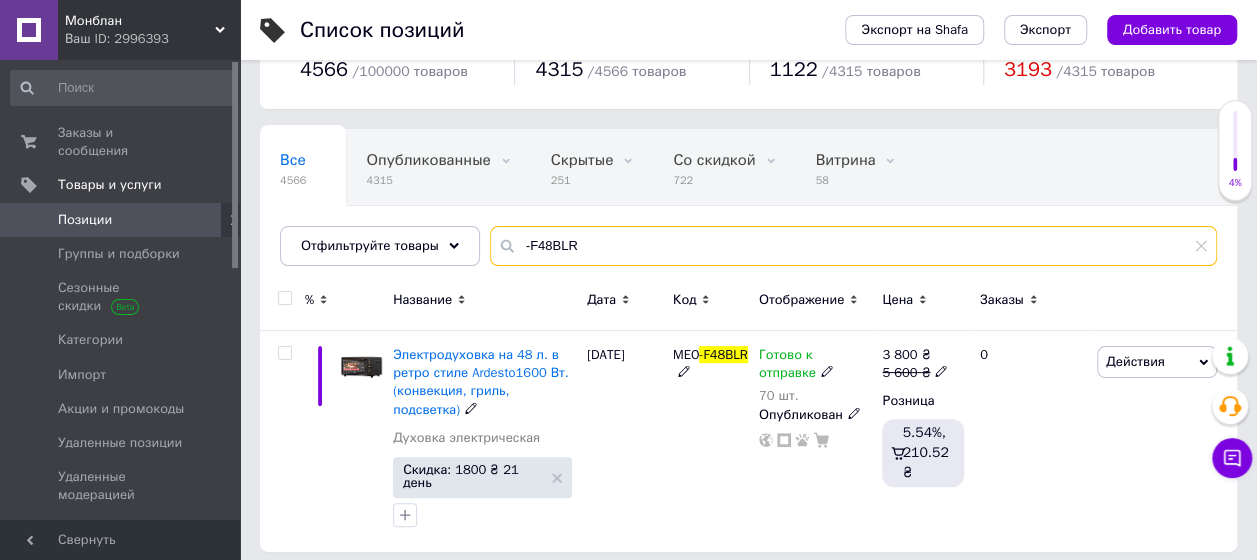 scroll, scrollTop: 54, scrollLeft: 0, axis: vertical 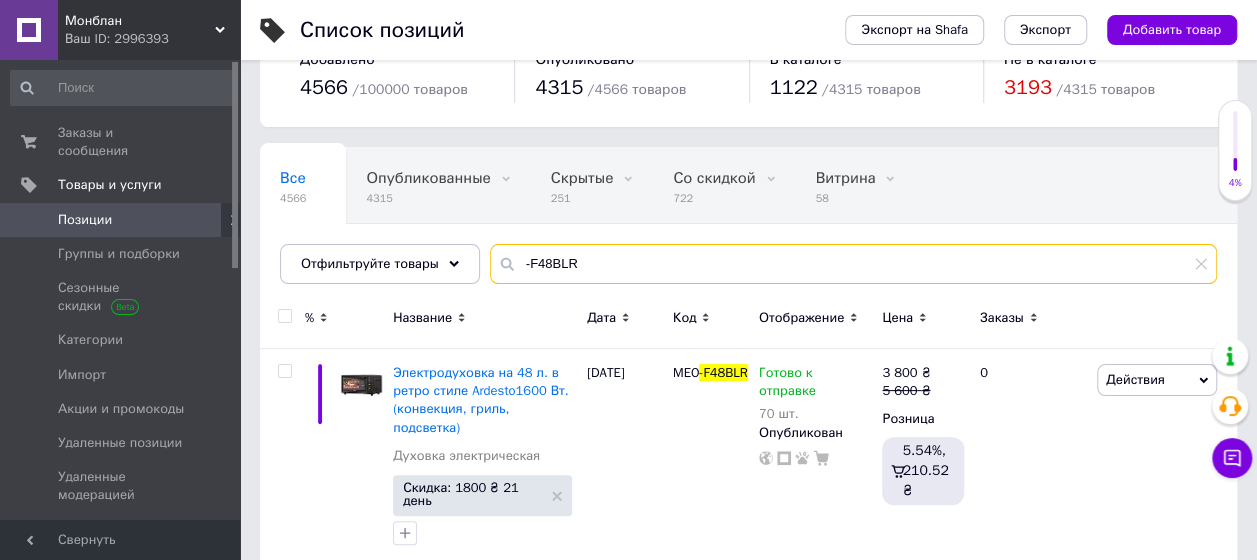 drag, startPoint x: 582, startPoint y: 265, endPoint x: 516, endPoint y: 266, distance: 66.007576 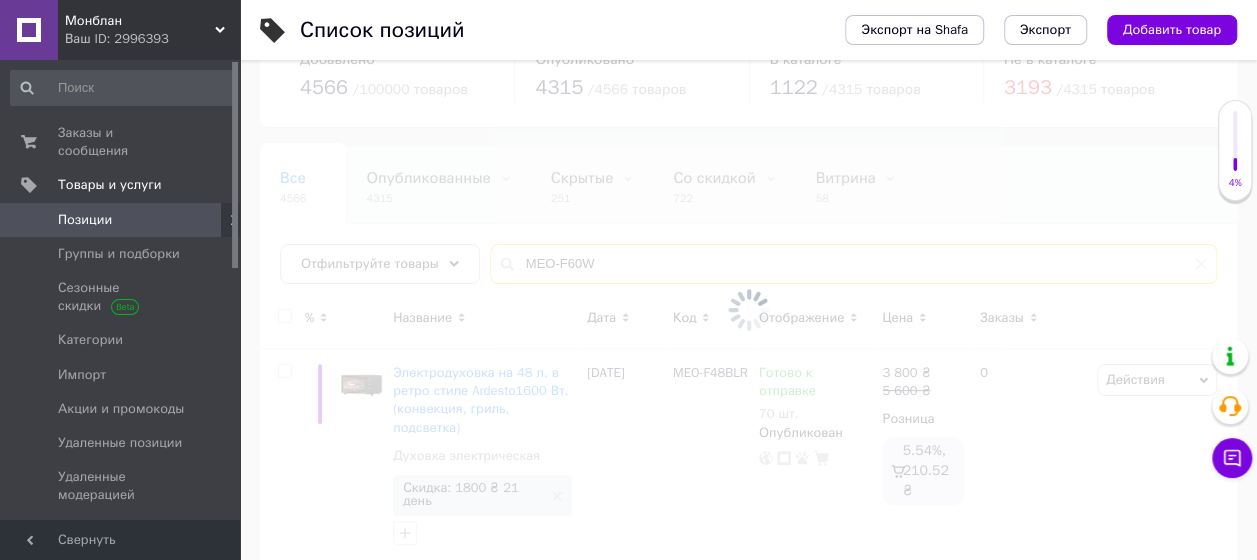 scroll, scrollTop: 54, scrollLeft: 0, axis: vertical 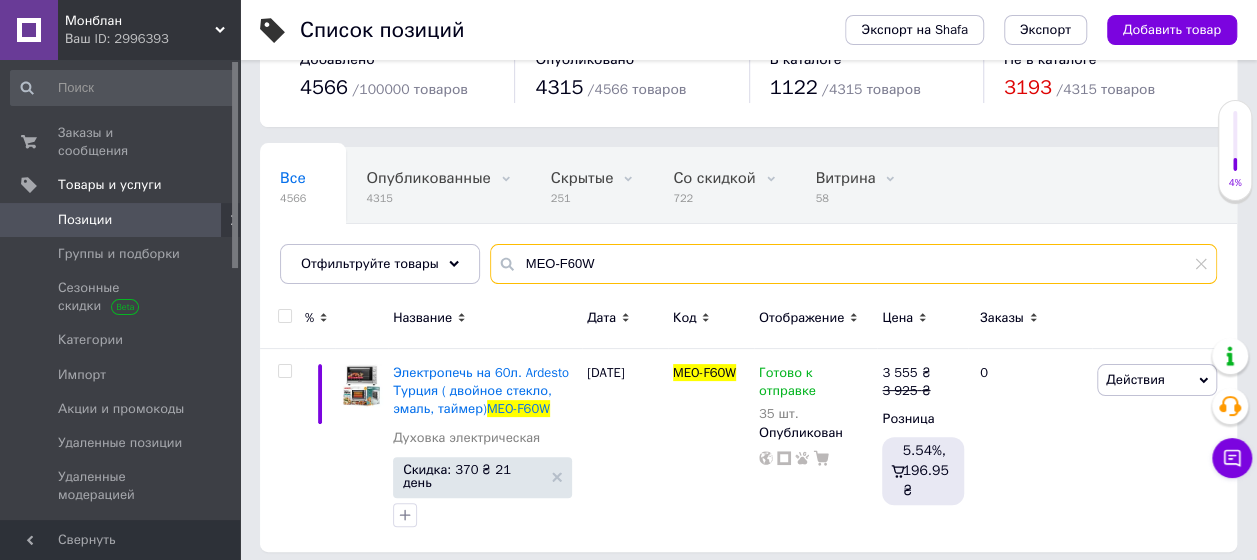 drag, startPoint x: 611, startPoint y: 259, endPoint x: 500, endPoint y: 270, distance: 111.54372 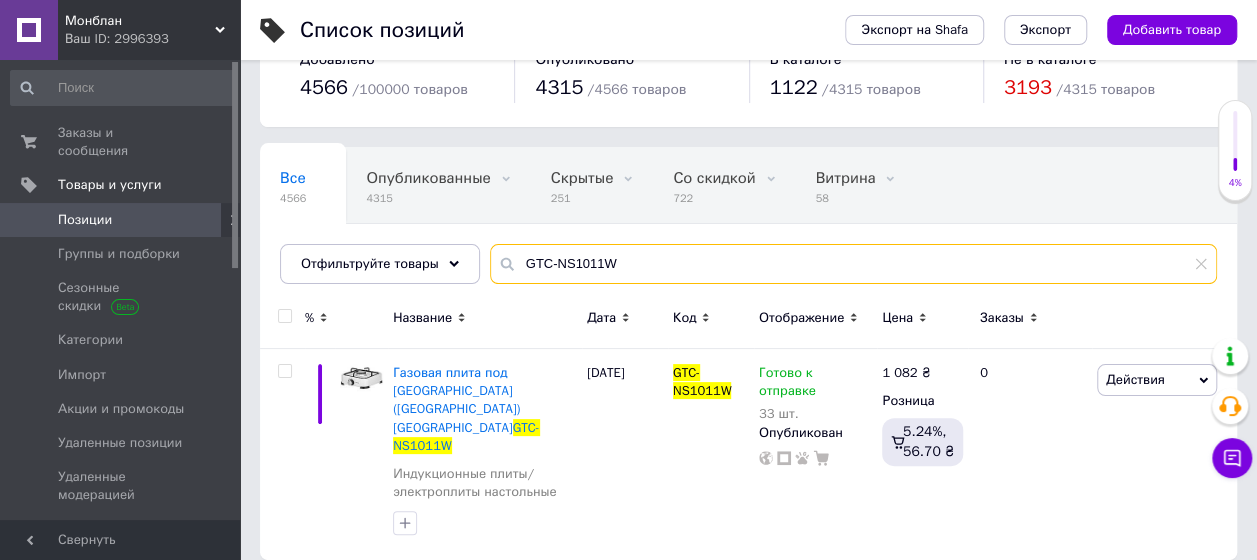 scroll, scrollTop: 36, scrollLeft: 0, axis: vertical 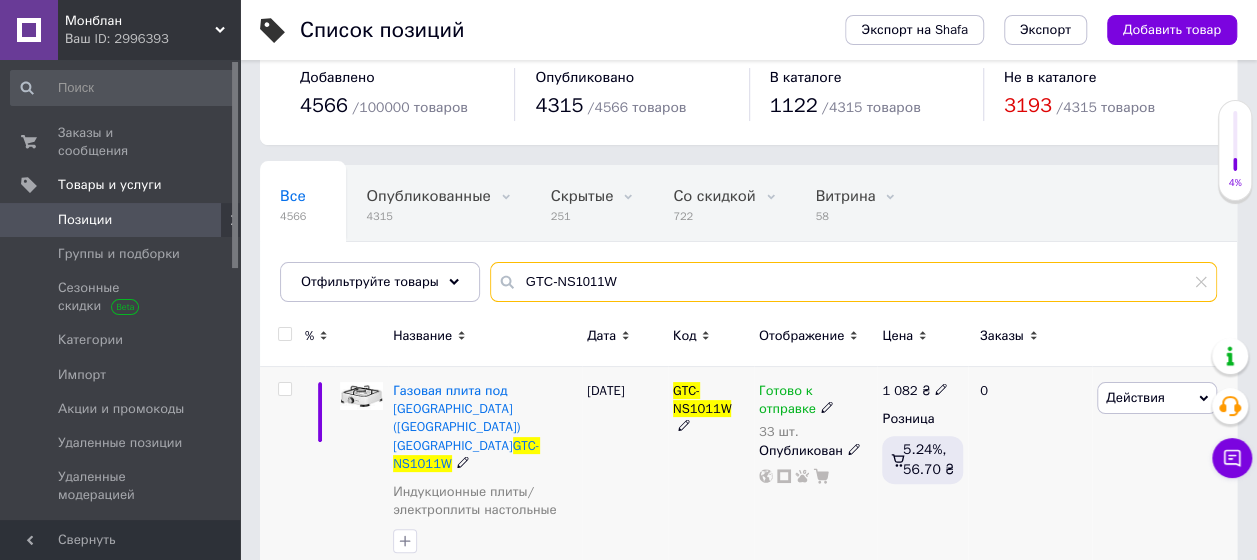 type on "GTC-NS1011W" 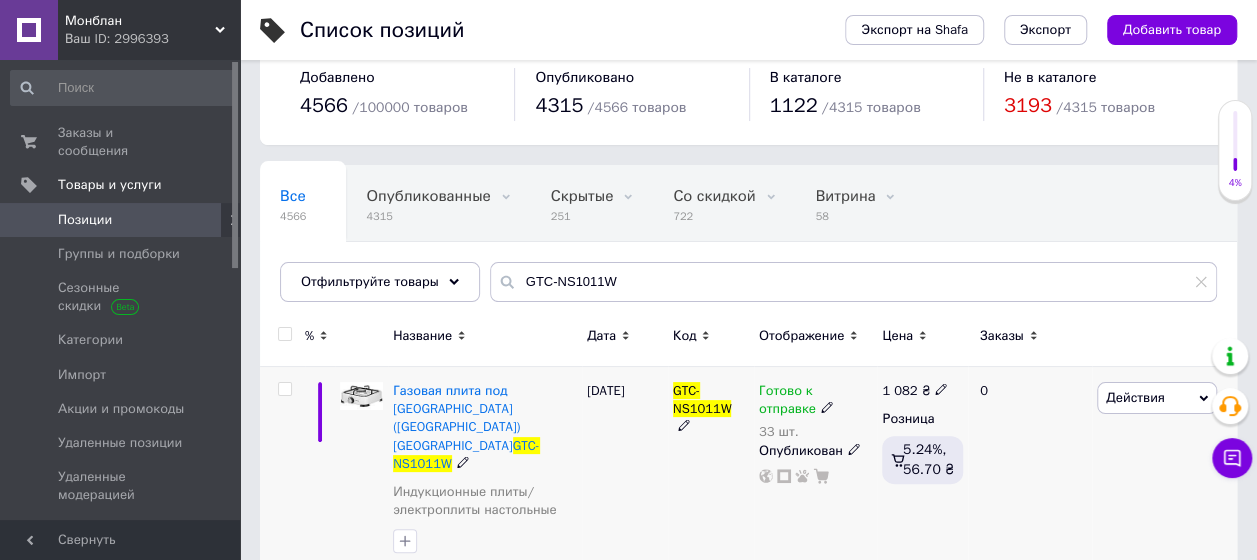 click on "Действия" at bounding box center (1135, 397) 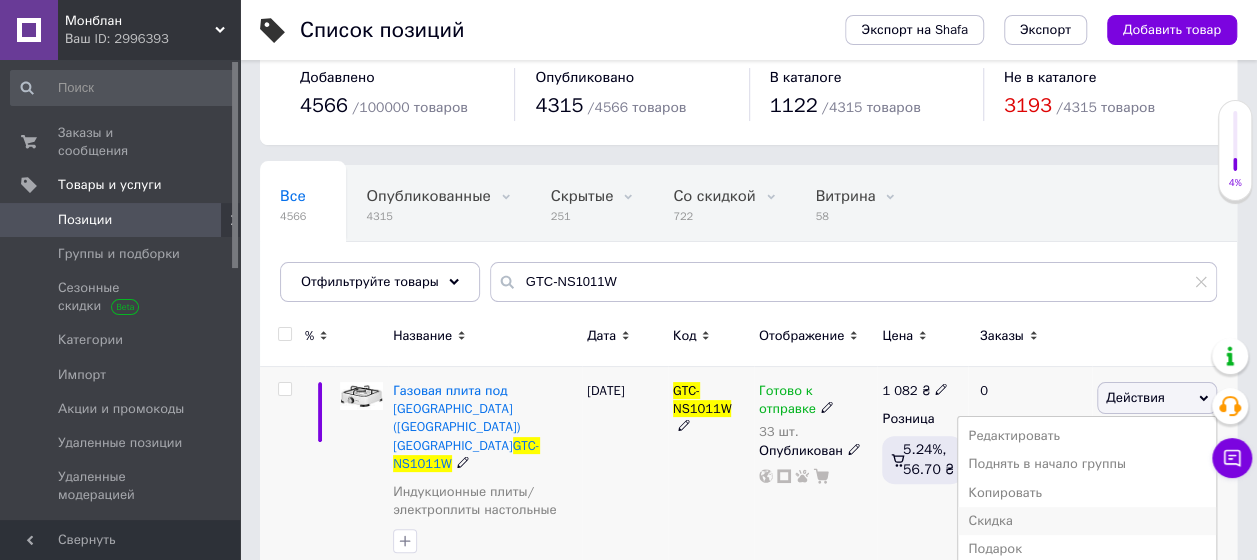 click on "Скидка" at bounding box center [1087, 521] 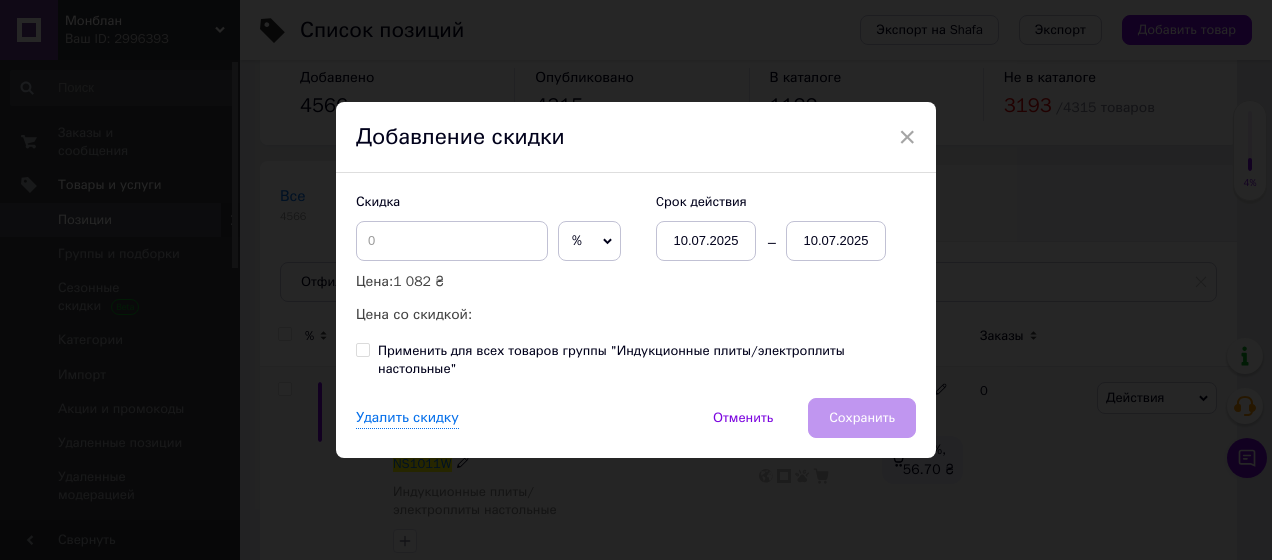 click on "10.07.2025" at bounding box center [836, 241] 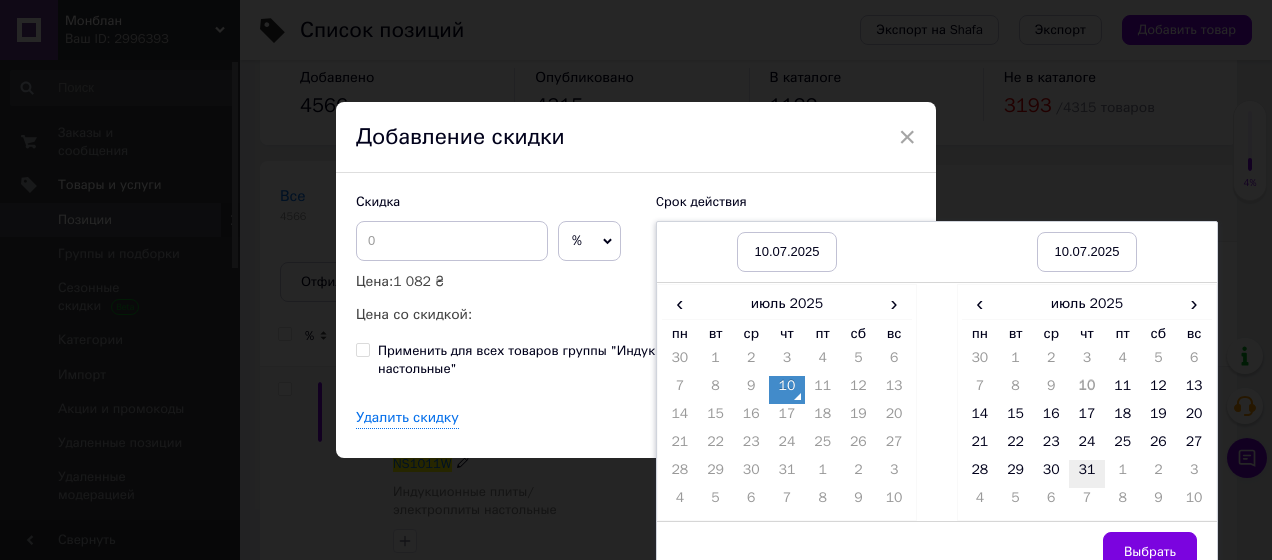 click on "31" at bounding box center (1087, 474) 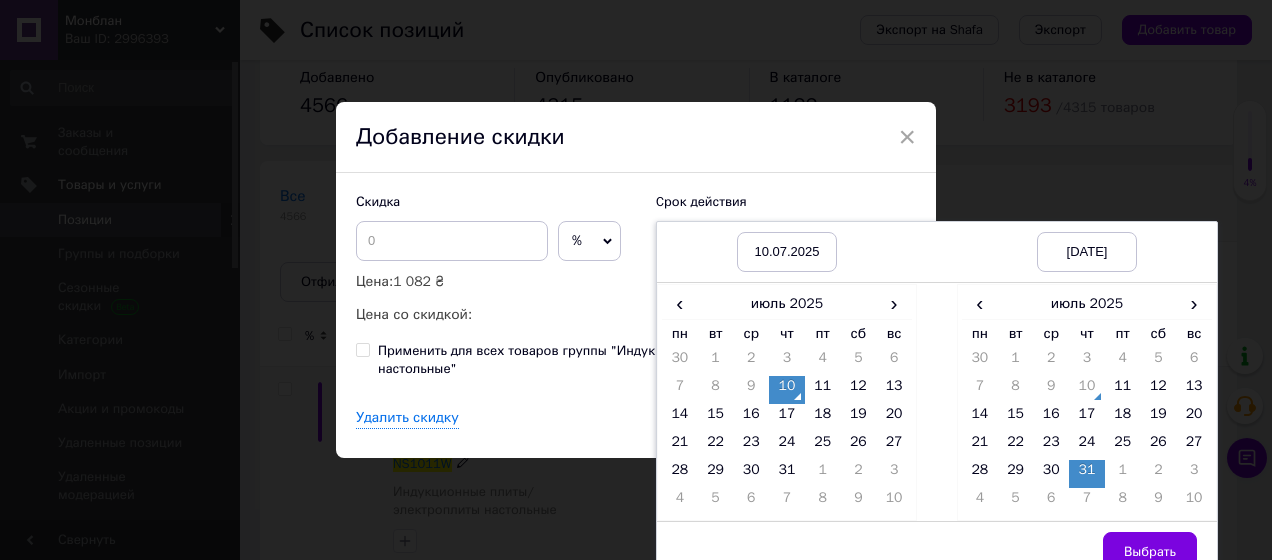 drag, startPoint x: 1116, startPoint y: 540, endPoint x: 1106, endPoint y: 534, distance: 11.661903 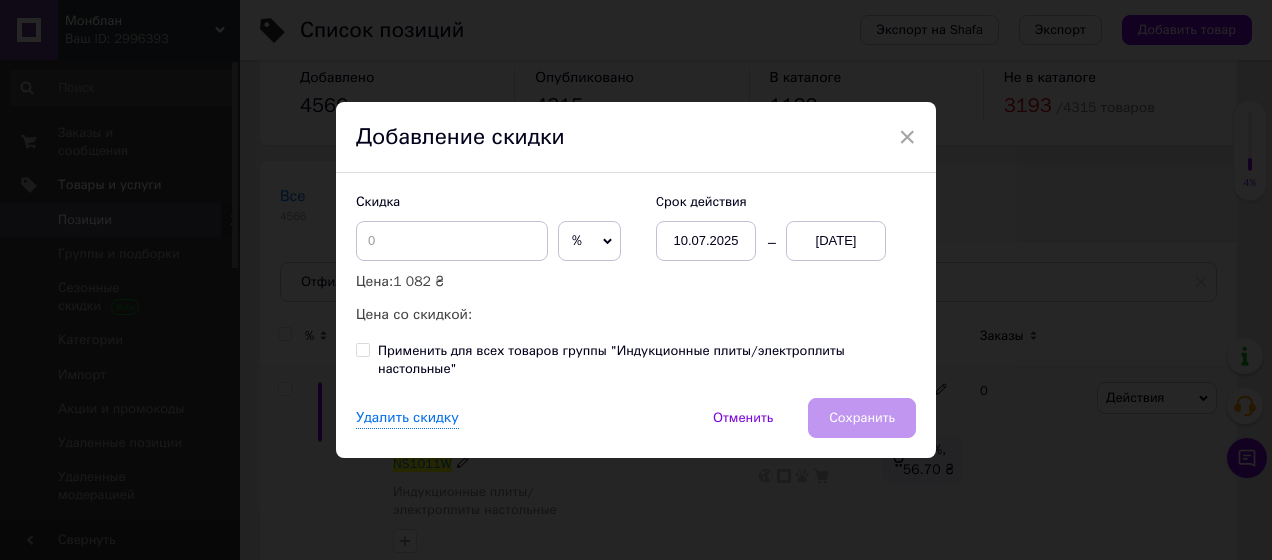 click on "%" at bounding box center [589, 241] 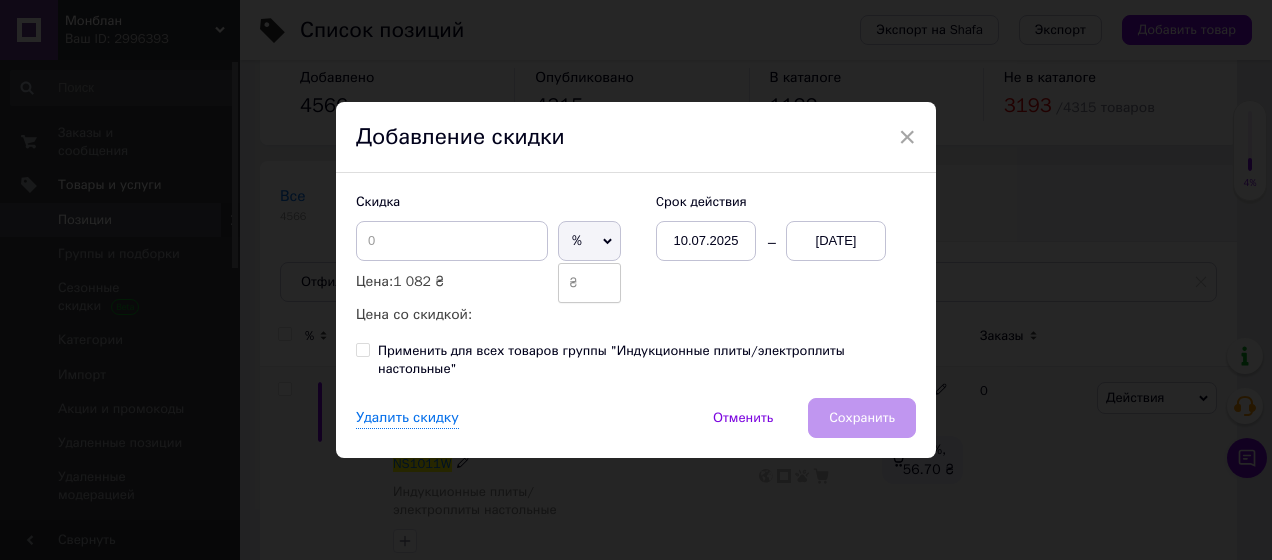 click on "₴" at bounding box center (589, 283) 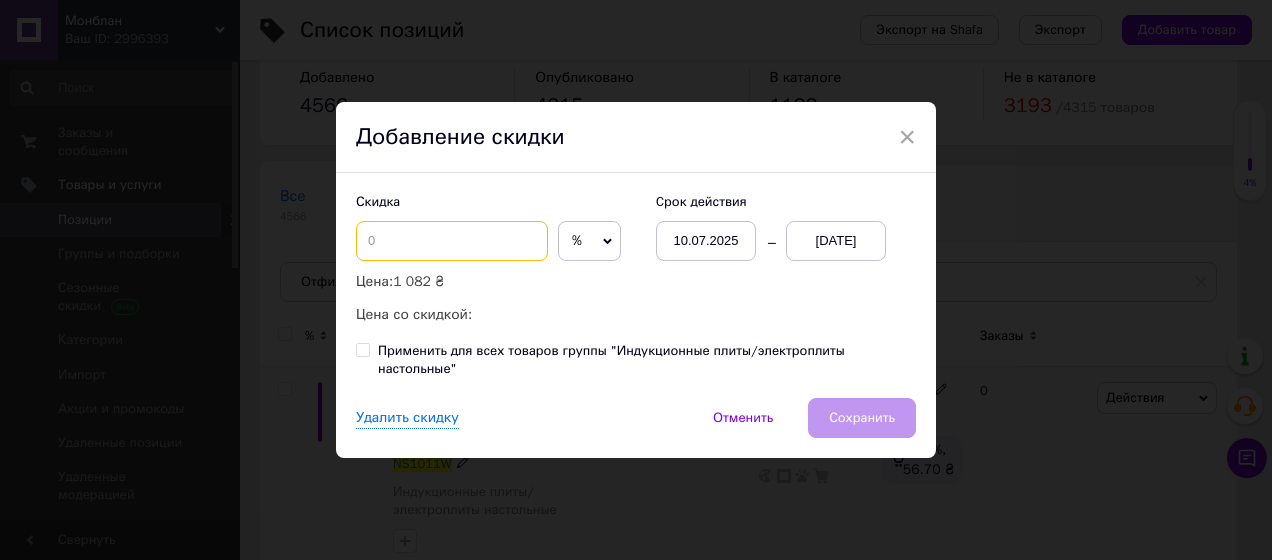 click at bounding box center (452, 241) 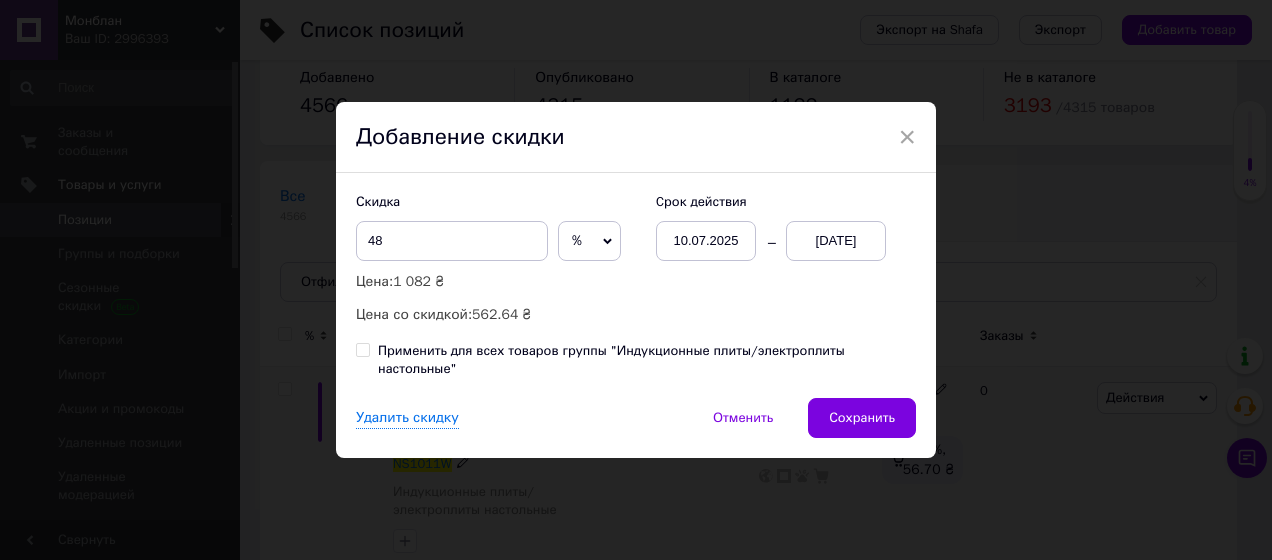 click on "%" at bounding box center [589, 241] 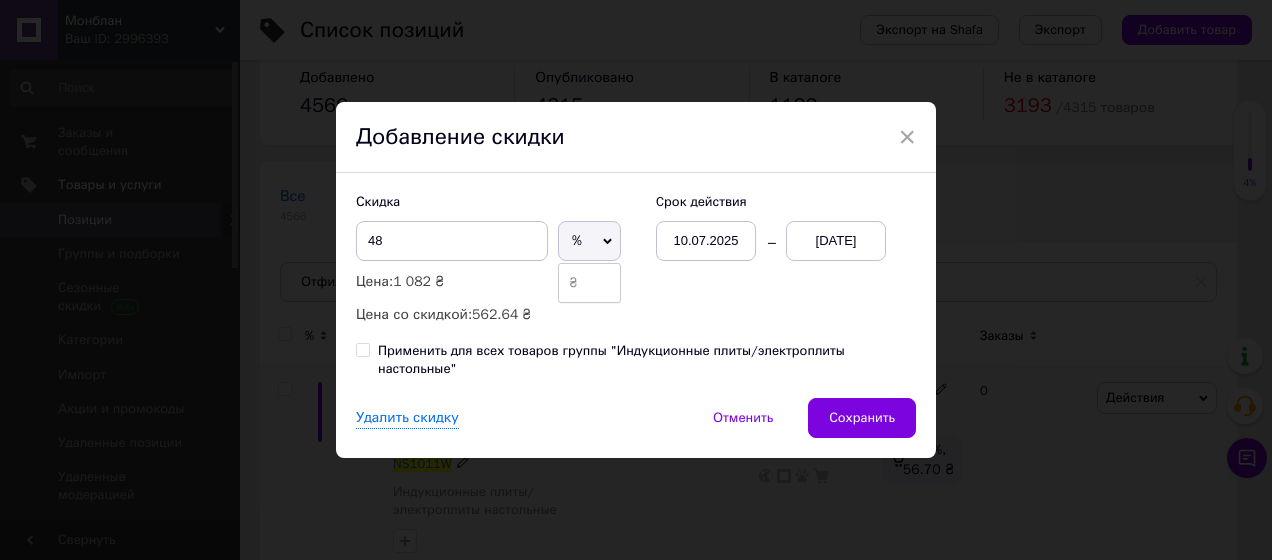 drag, startPoint x: 568, startPoint y: 303, endPoint x: 560, endPoint y: 292, distance: 13.601471 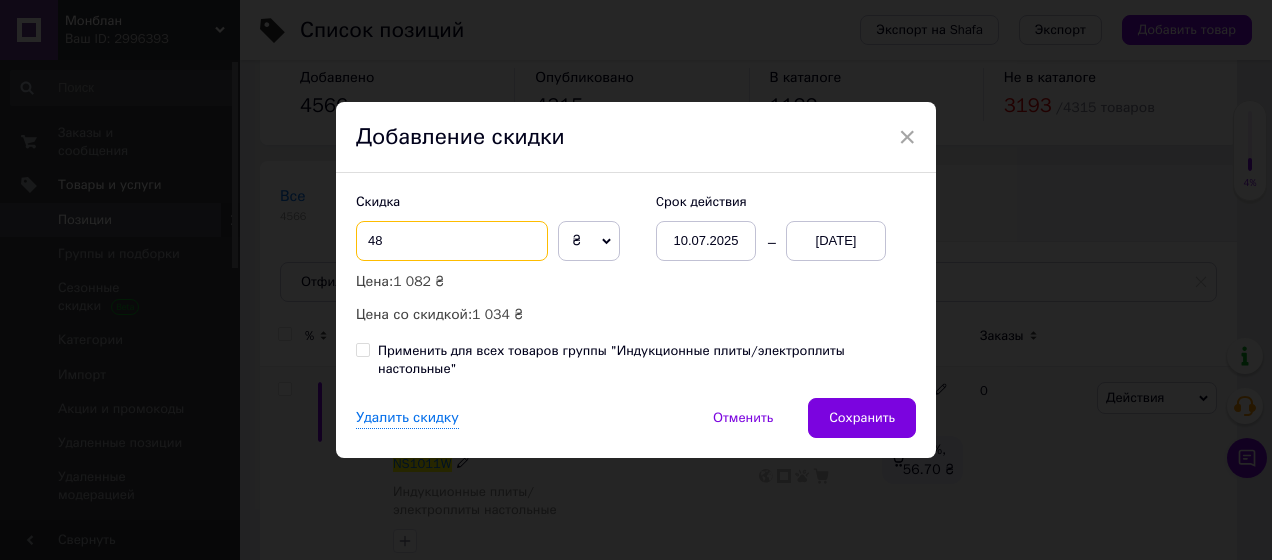 click on "48" at bounding box center (452, 241) 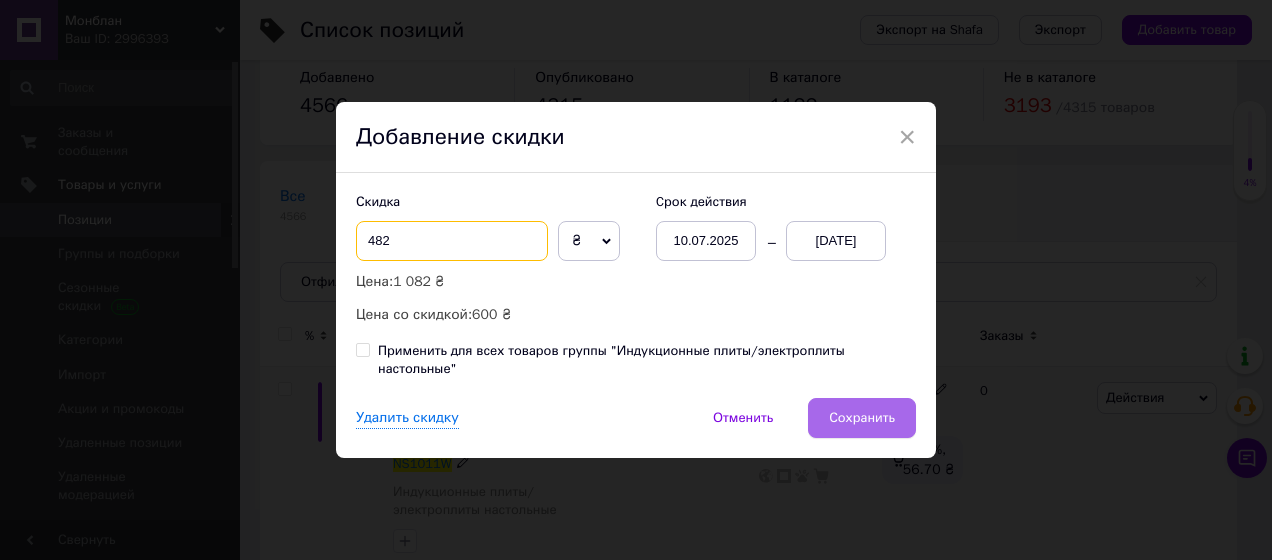 type on "482" 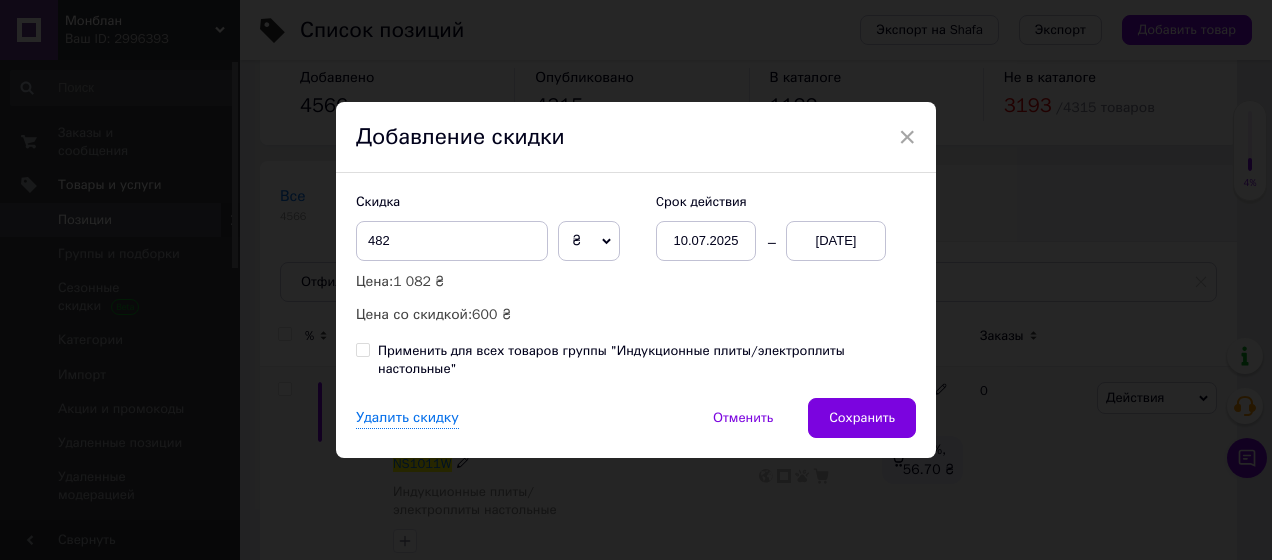 drag, startPoint x: 844, startPoint y: 419, endPoint x: 855, endPoint y: 403, distance: 19.416489 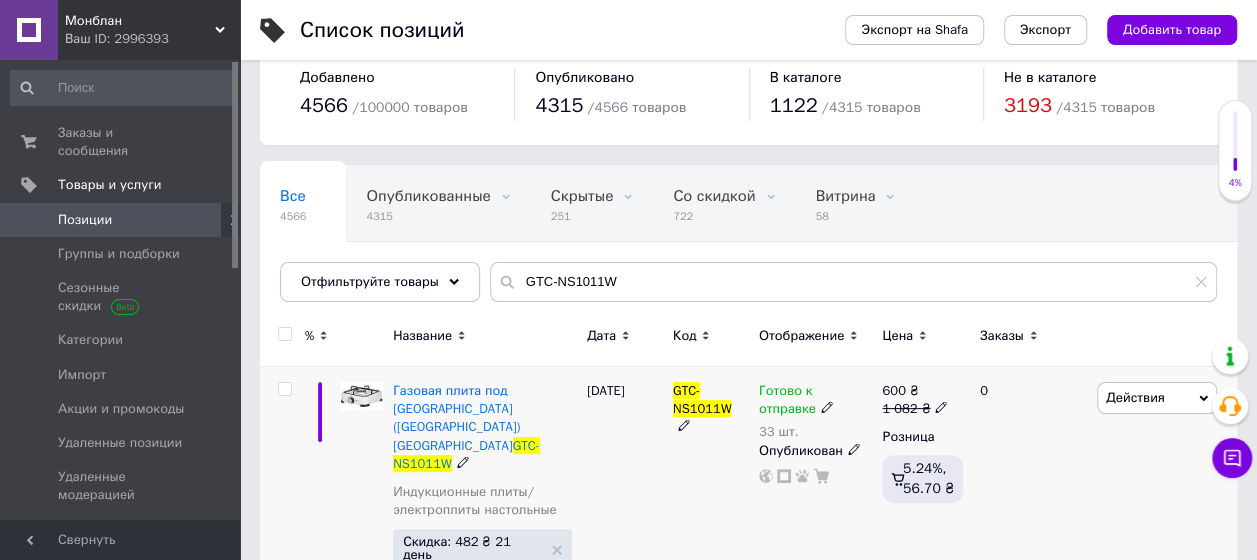 drag, startPoint x: 661, startPoint y: 386, endPoint x: 740, endPoint y: 416, distance: 84.50444 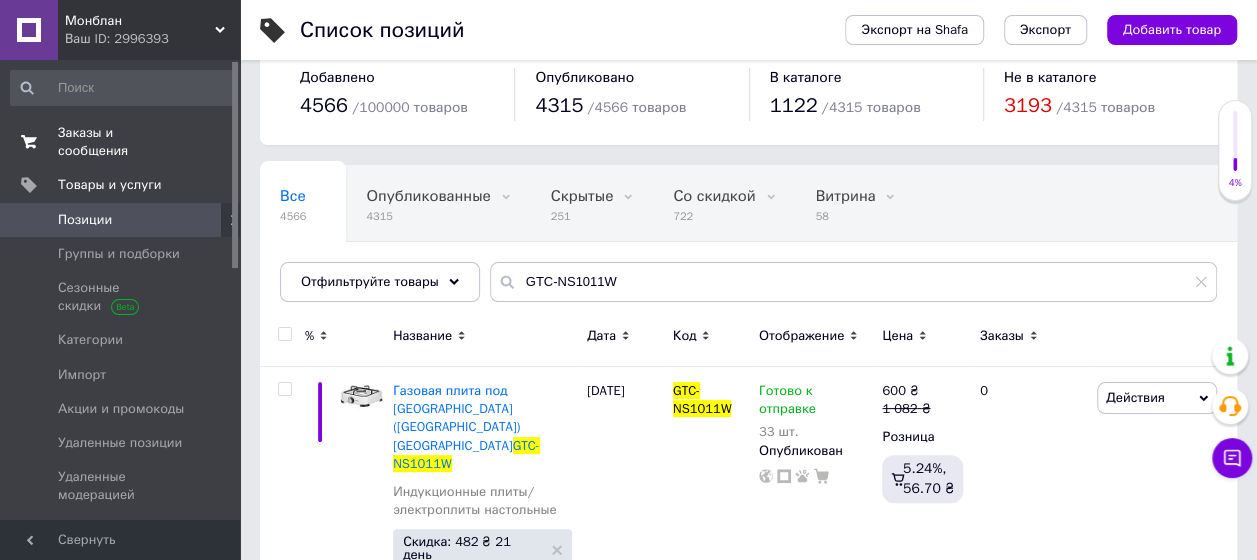 click on "Заказы и сообщения" at bounding box center (121, 142) 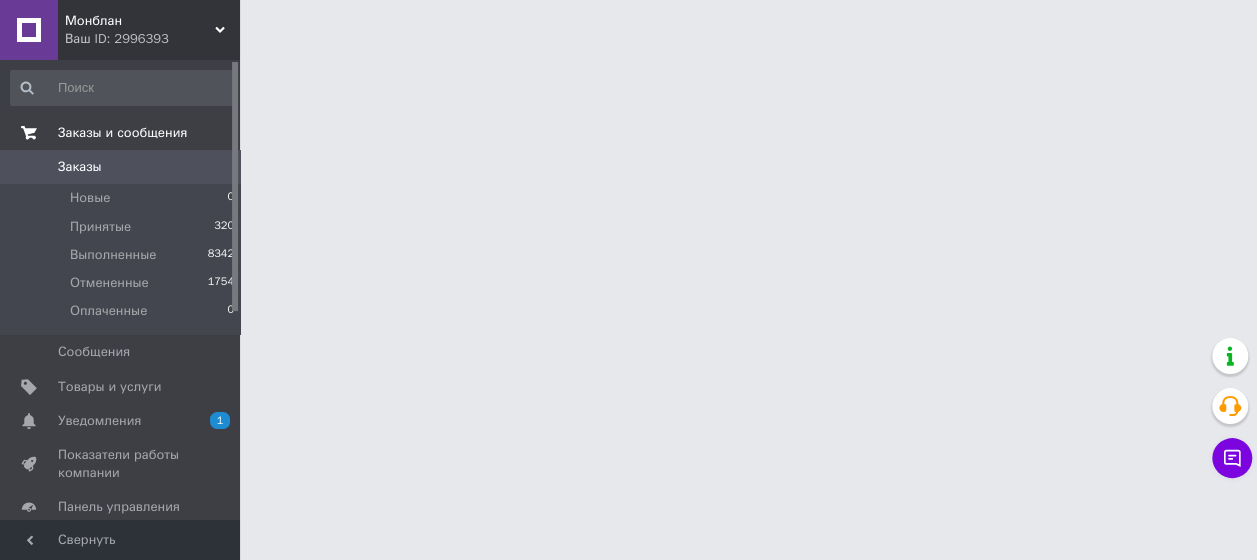 scroll, scrollTop: 0, scrollLeft: 0, axis: both 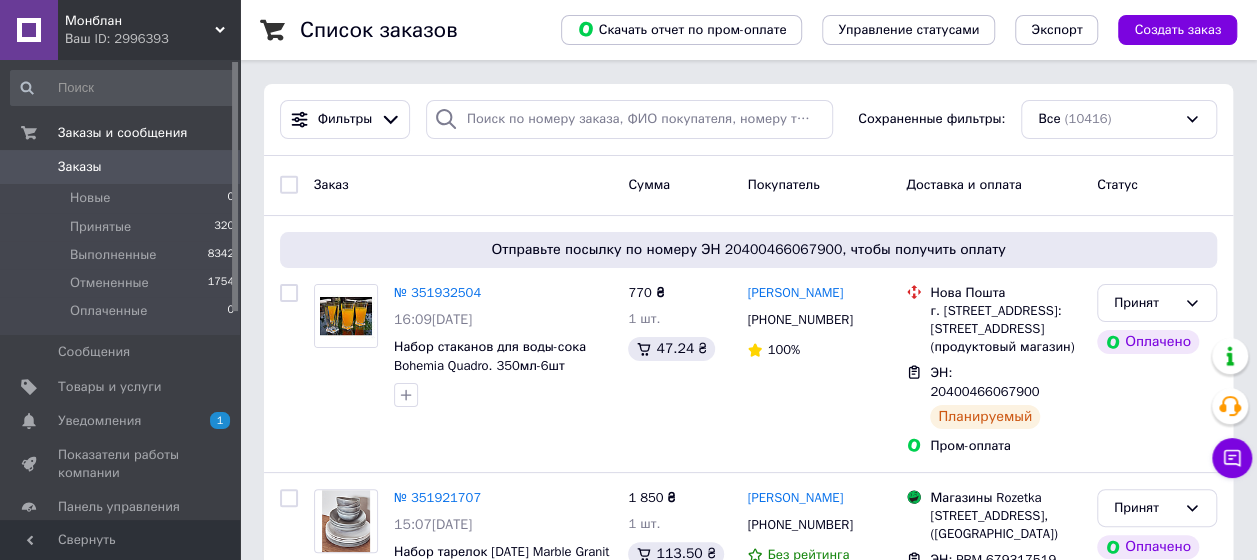 click on "Заказы" at bounding box center (80, 167) 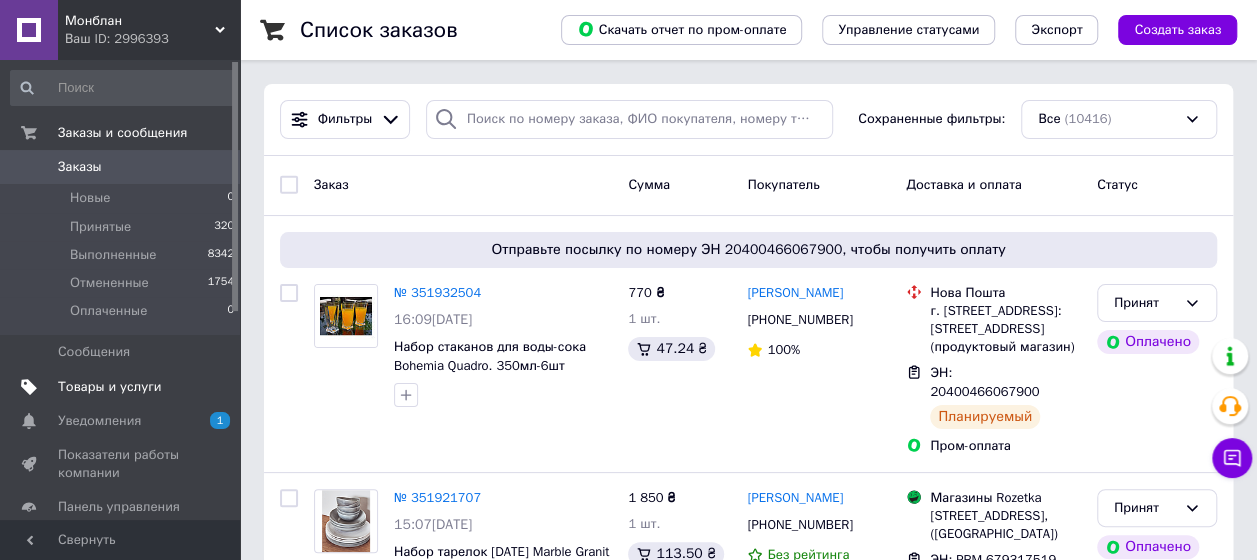 click on "Товары и услуги" at bounding box center (110, 387) 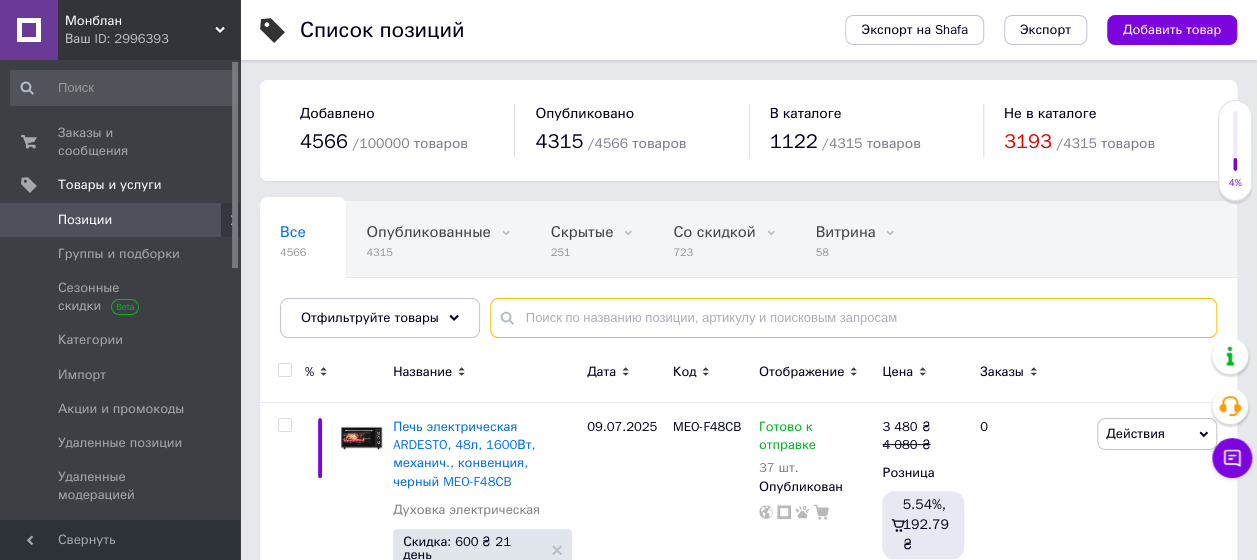 paste on "[PHONE_NUMBER]" 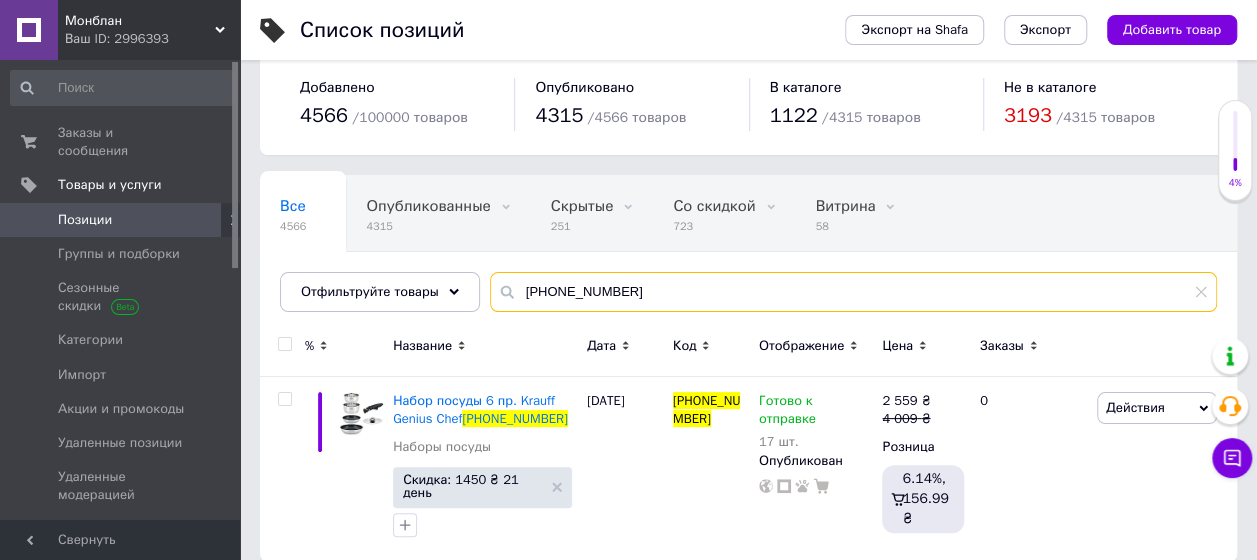 scroll, scrollTop: 40, scrollLeft: 0, axis: vertical 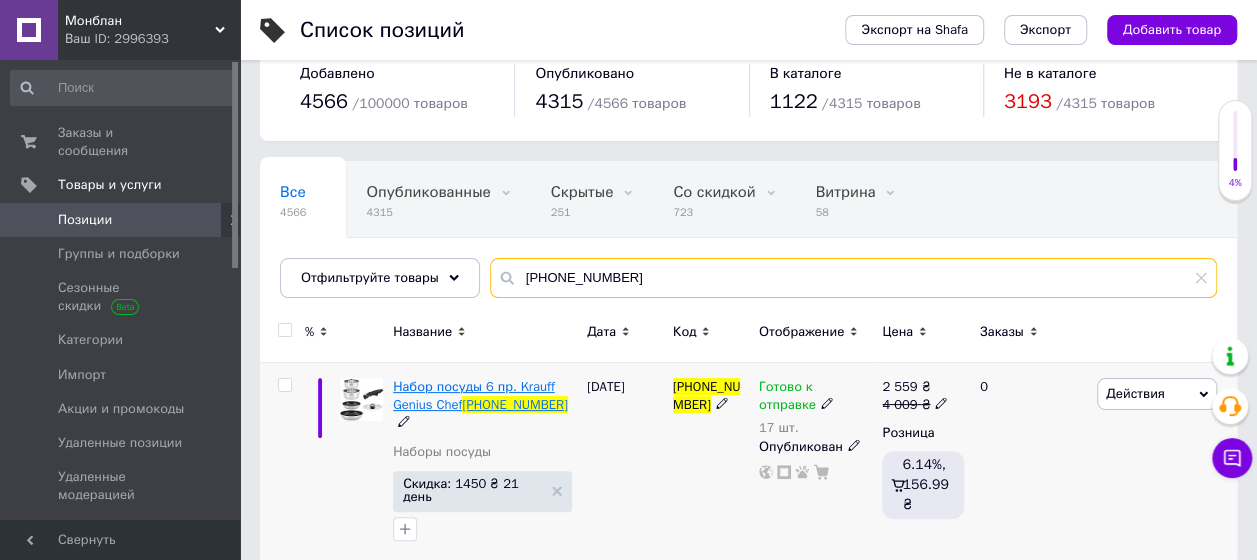 type on "[PHONE_NUMBER]" 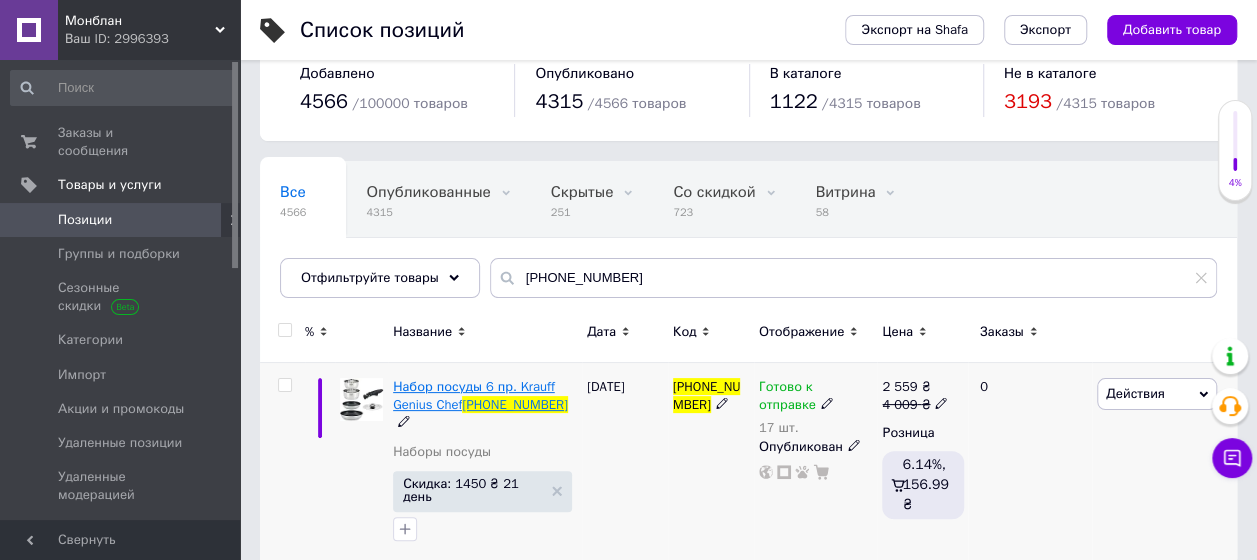 click on "Набор посуды 6 пр. Krauff Genius Chef" at bounding box center (474, 395) 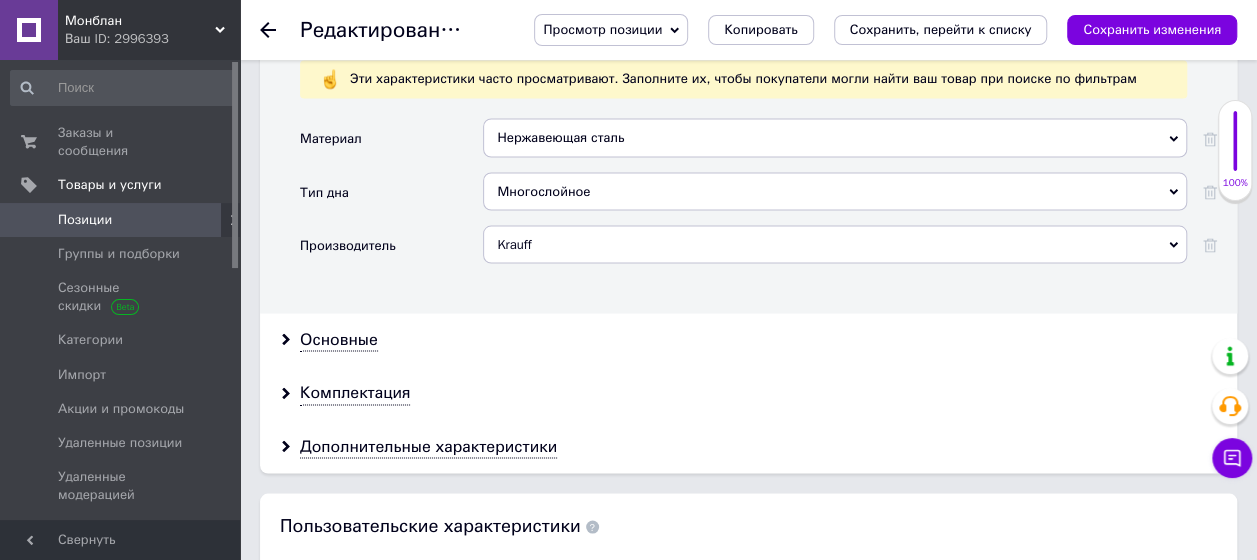 scroll, scrollTop: 1800, scrollLeft: 0, axis: vertical 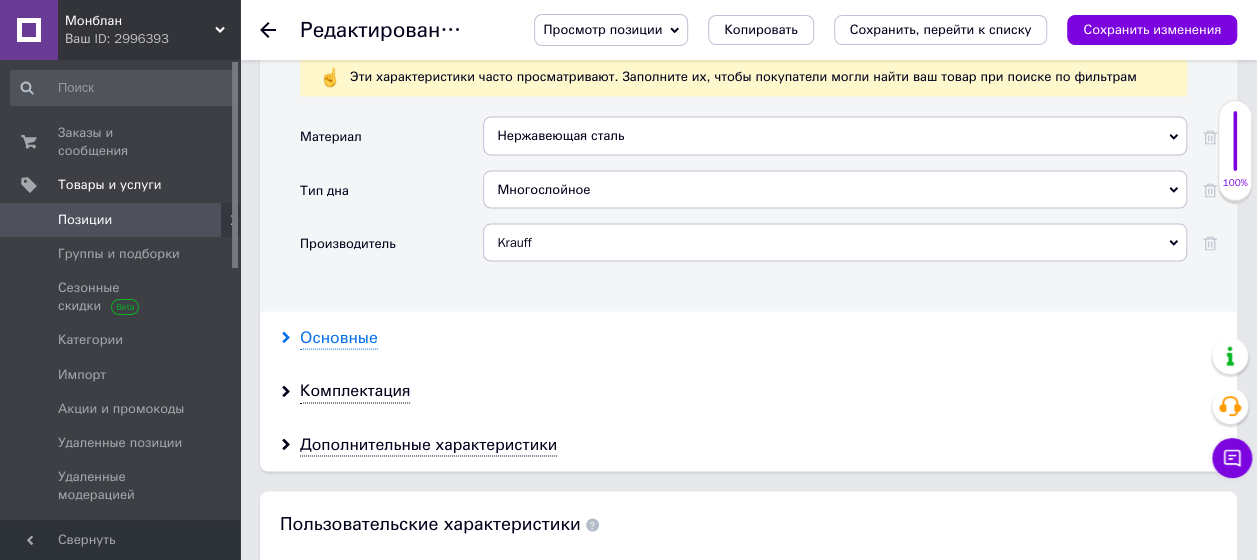 click on "Основные" at bounding box center (339, 337) 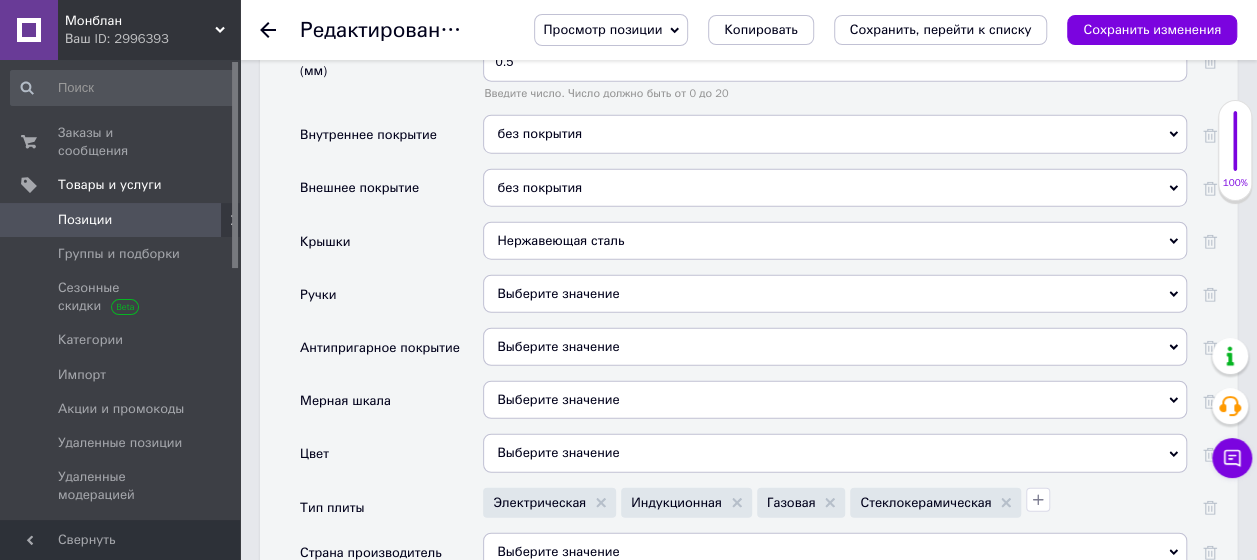 scroll, scrollTop: 2500, scrollLeft: 0, axis: vertical 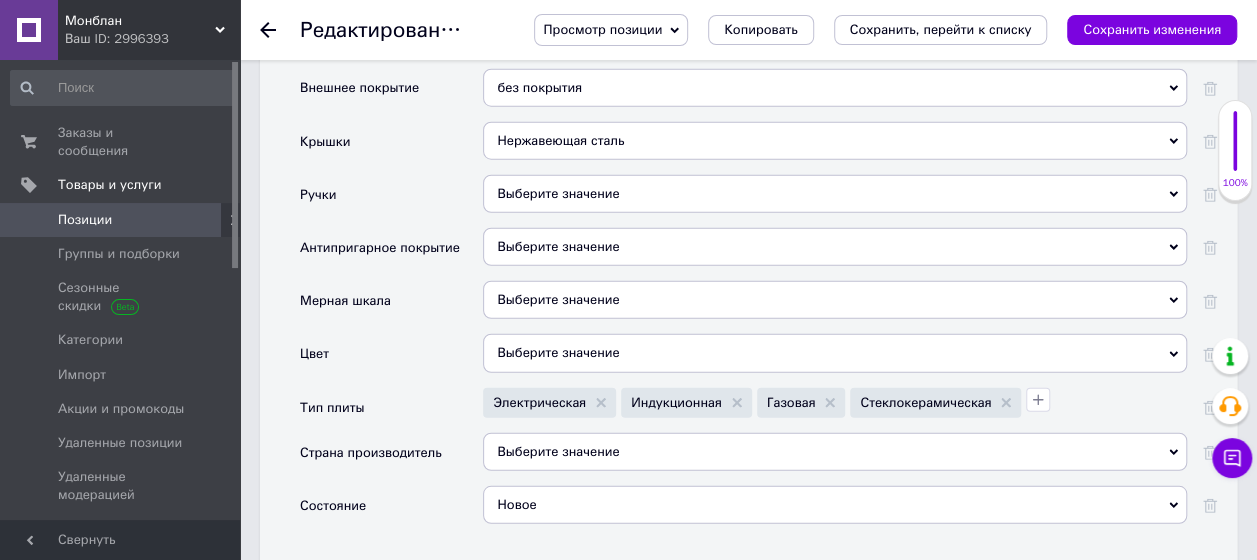 click on "Выберите значение" at bounding box center [835, 452] 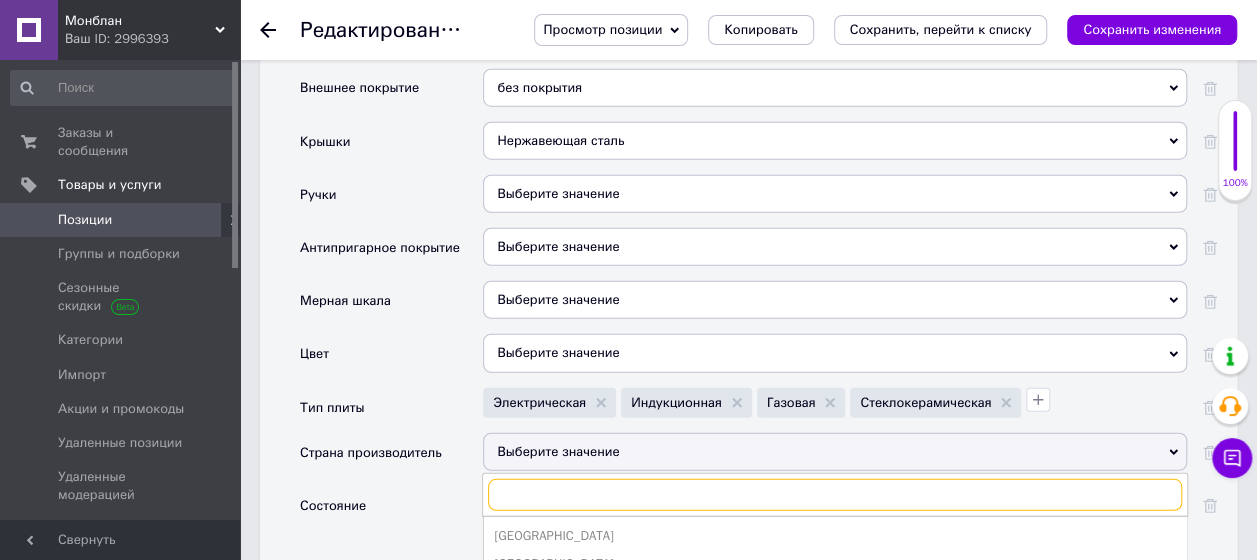 click at bounding box center (835, 495) 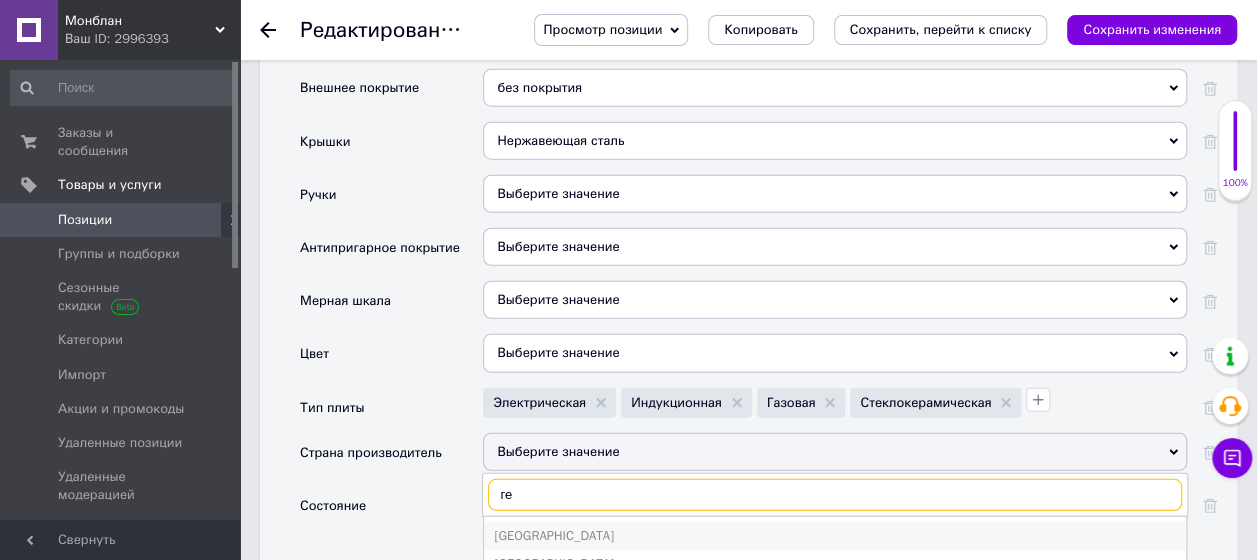 type on "ге" 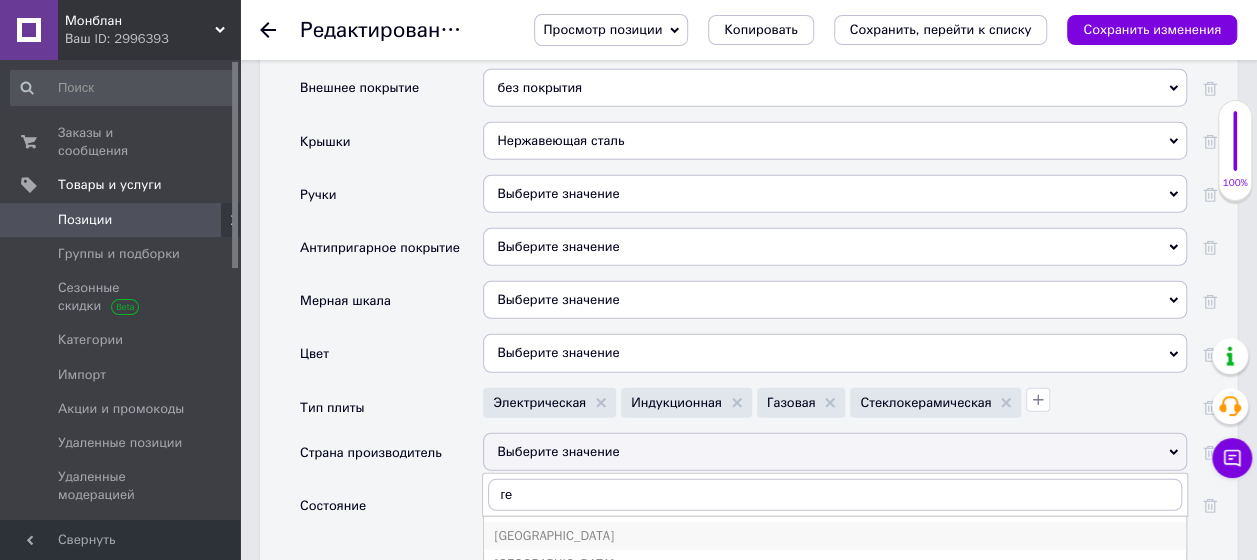 click on "[GEOGRAPHIC_DATA]" at bounding box center (835, 536) 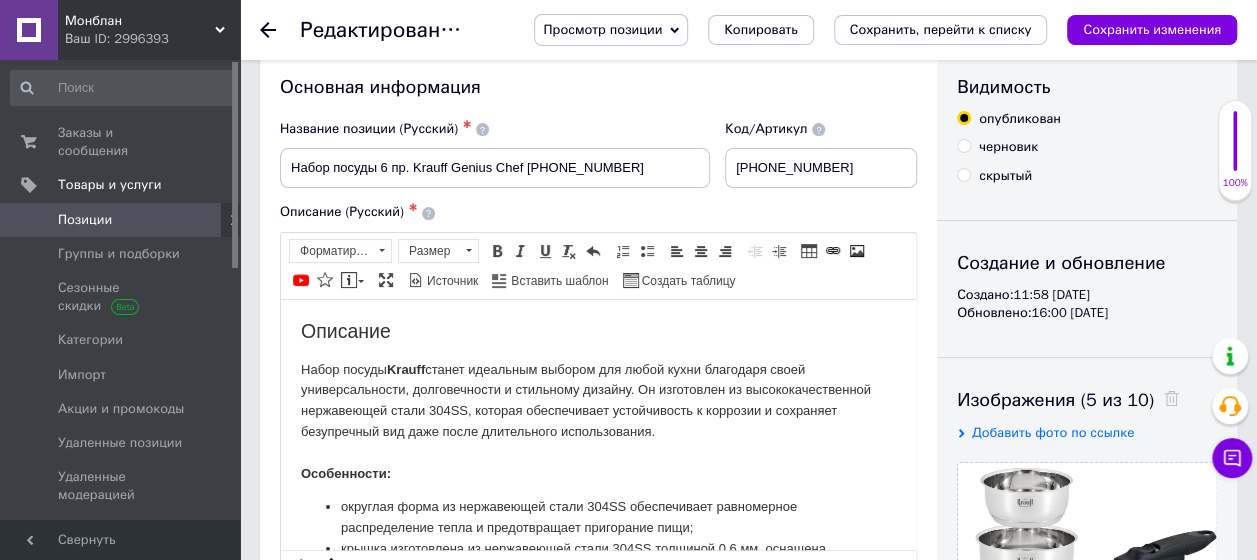 scroll, scrollTop: 0, scrollLeft: 0, axis: both 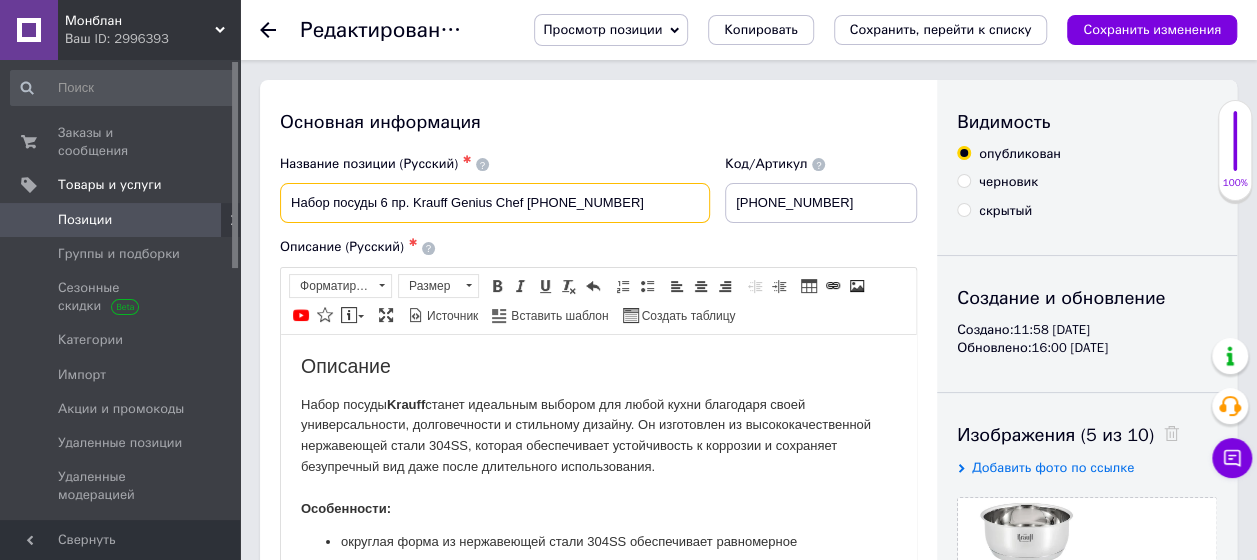 click on "Набор посуды 6 пр. Krauff Genius Chef [PHONE_NUMBER]" at bounding box center [495, 203] 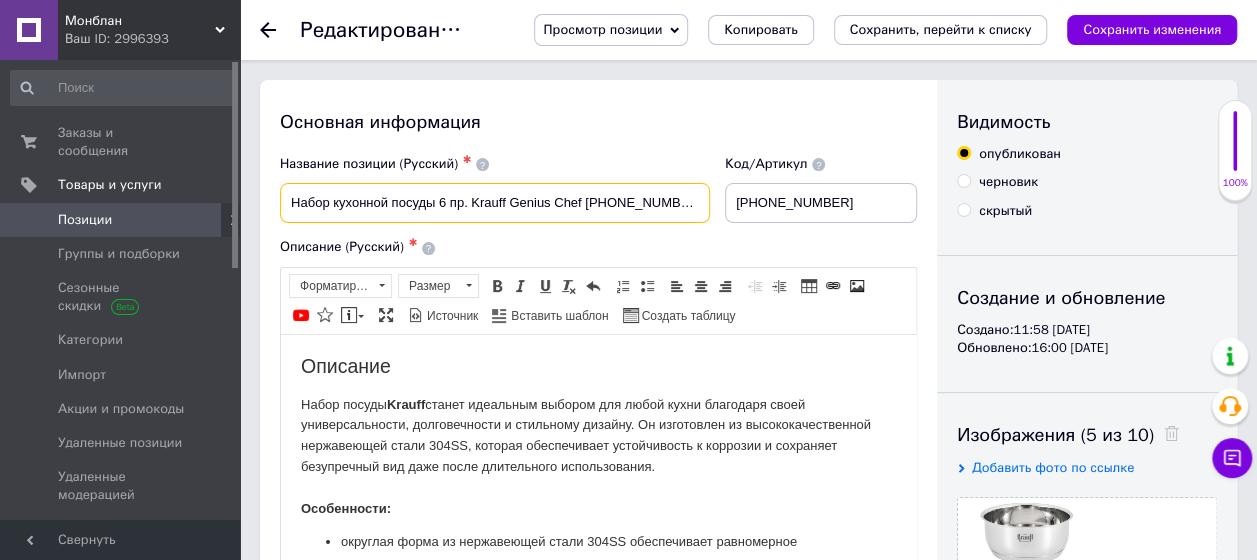 click on "Набор кухонной посуды 6 пр. Krauff Genius Chef [PHONE_NUMBER]" at bounding box center [495, 203] 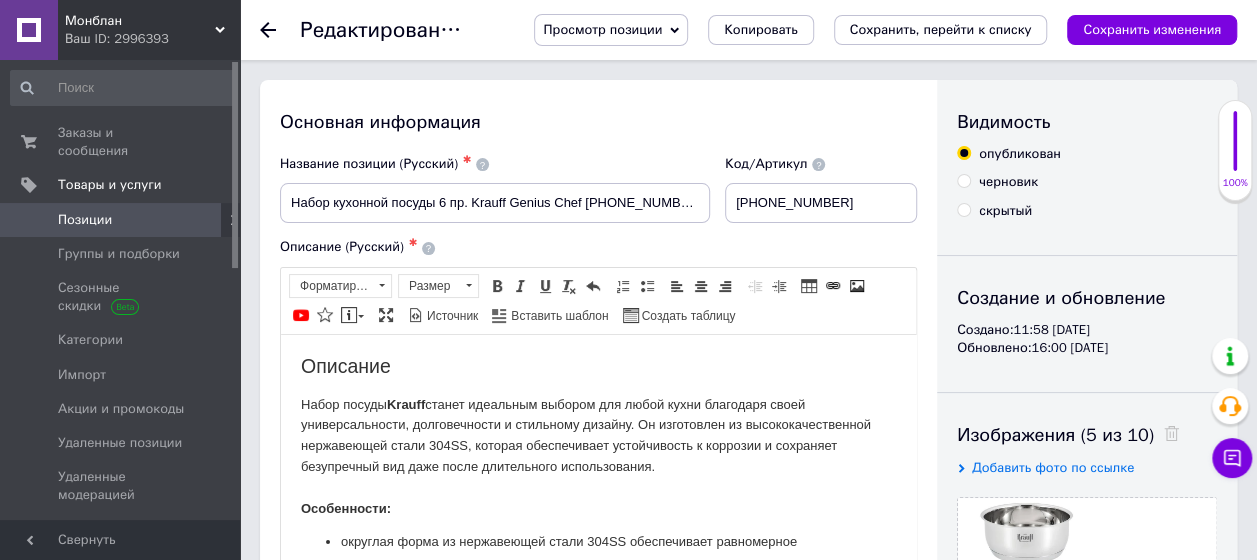 click on "Основная информация" at bounding box center [598, 122] 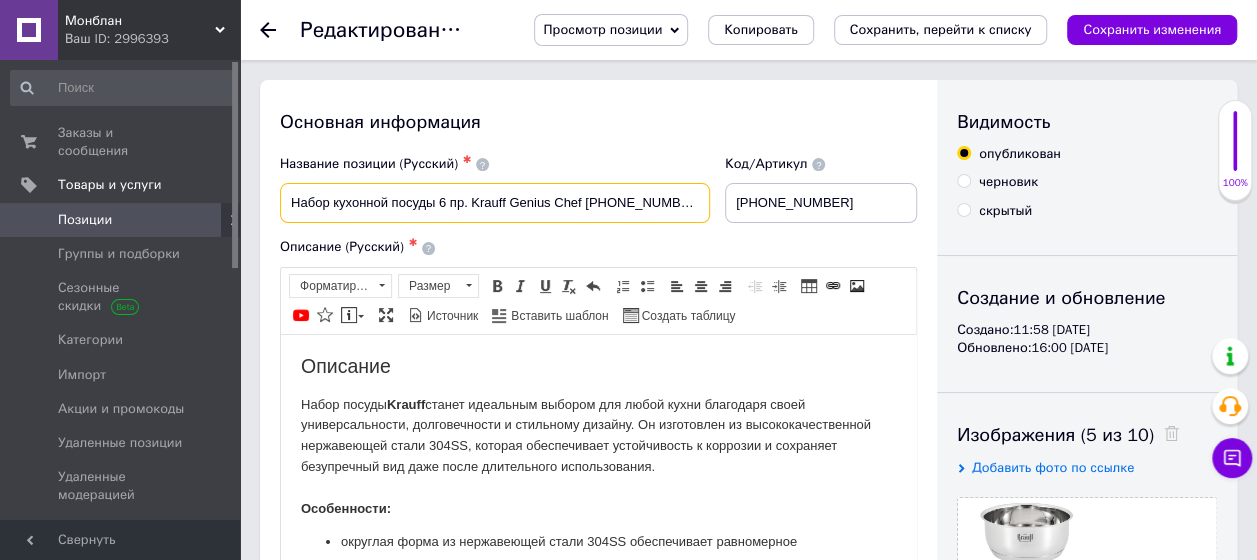 drag, startPoint x: 652, startPoint y: 202, endPoint x: 302, endPoint y: 203, distance: 350.00143 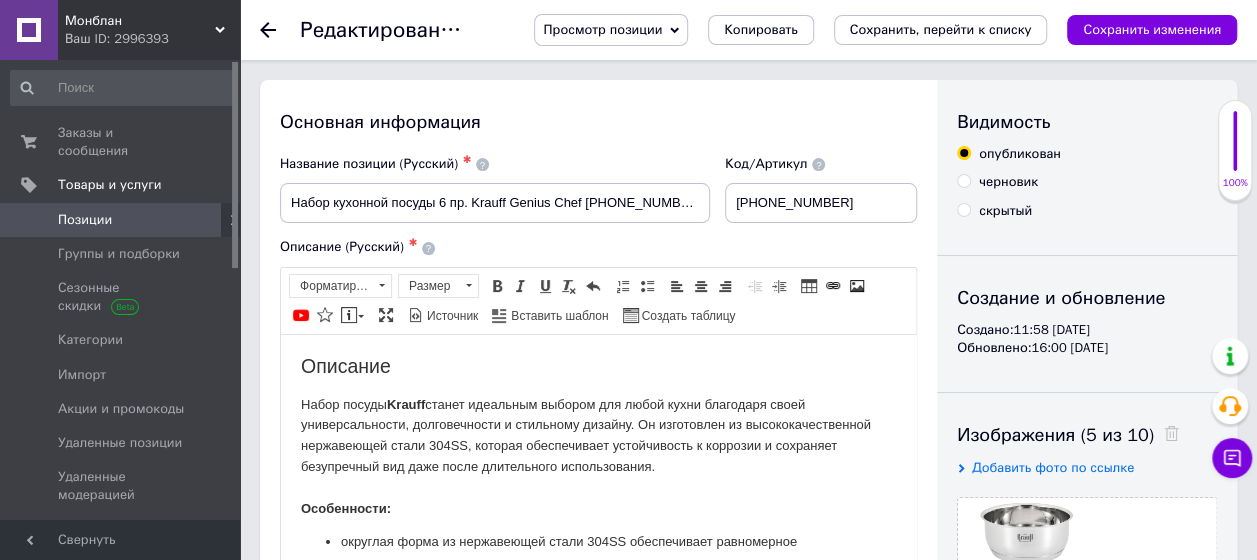 click on "Название позиции (Русский) ✱" at bounding box center (495, 164) 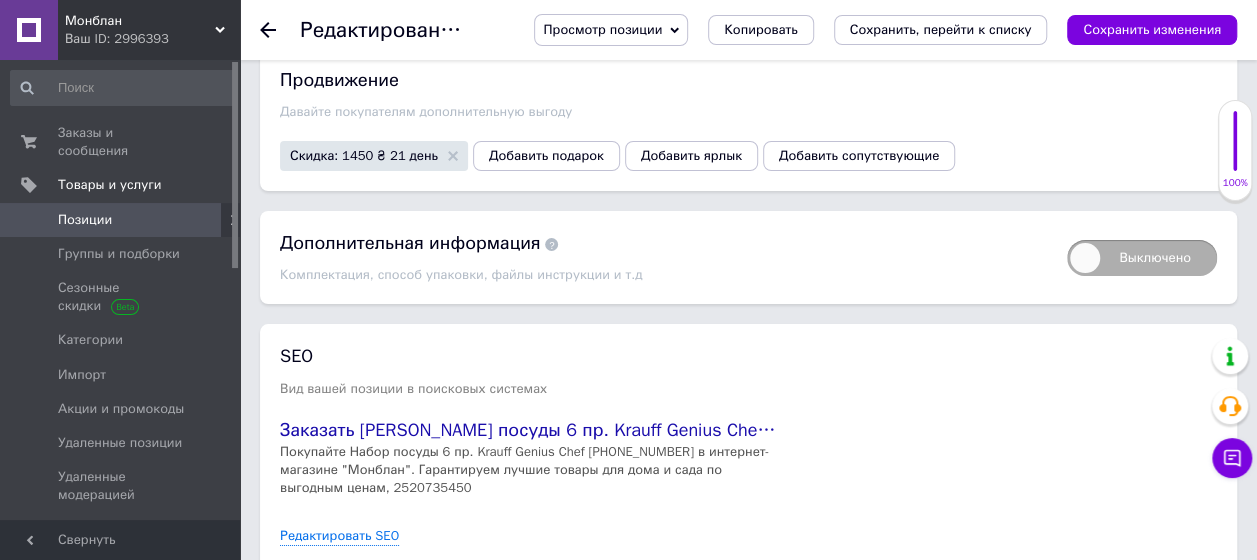 scroll, scrollTop: 3687, scrollLeft: 0, axis: vertical 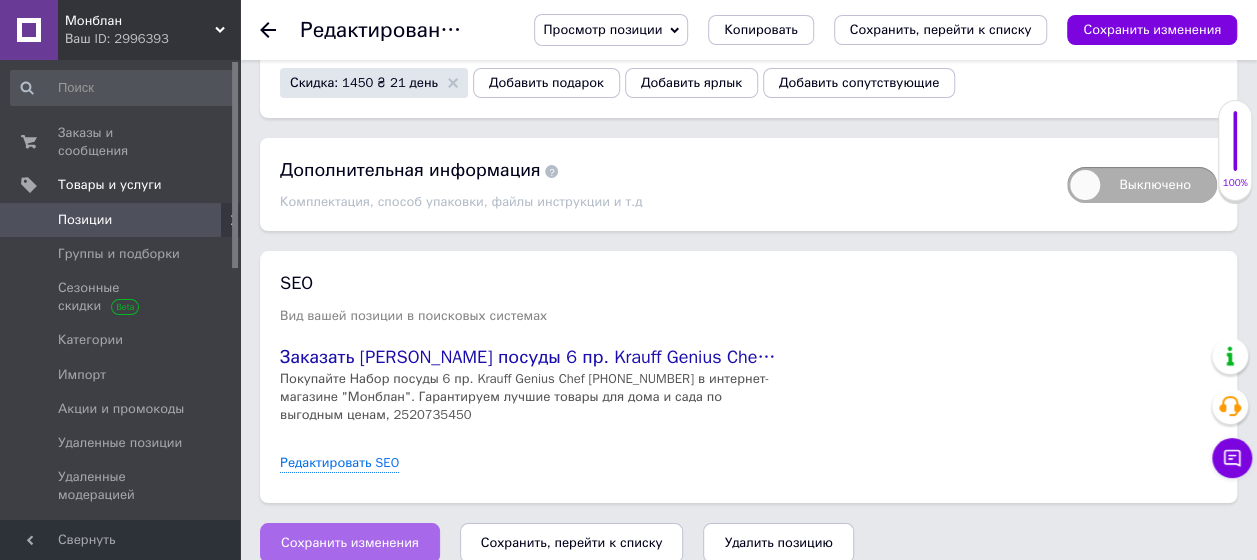 click on "Сохранить изменения" at bounding box center [350, 543] 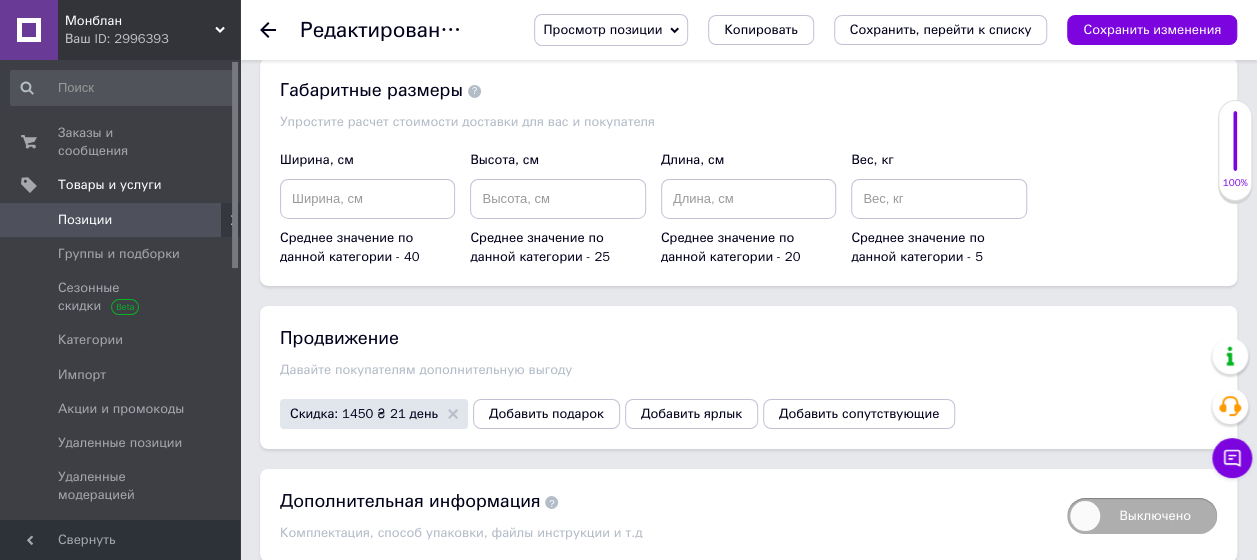 scroll, scrollTop: 3387, scrollLeft: 0, axis: vertical 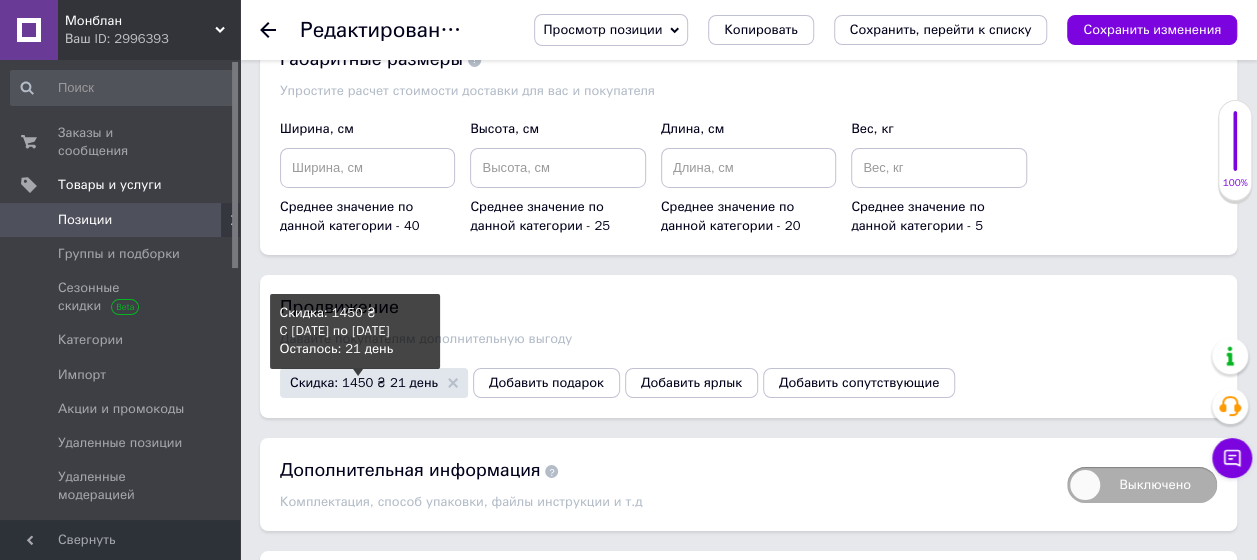 click on "Скидка: 1450 ₴ 21 день" at bounding box center (364, 382) 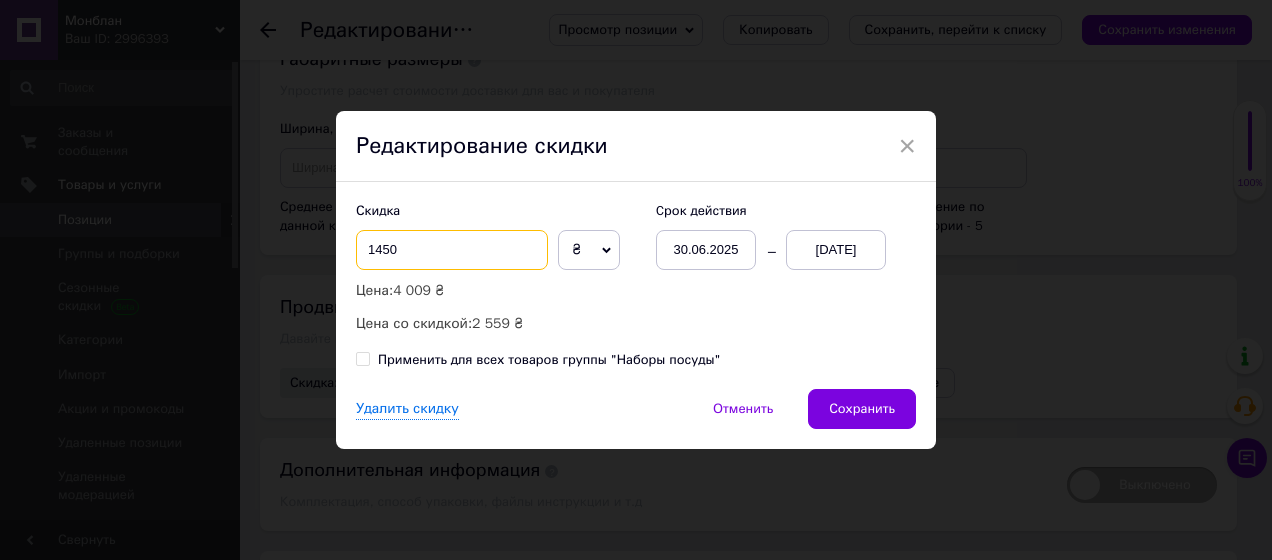 click on "1450" at bounding box center [452, 250] 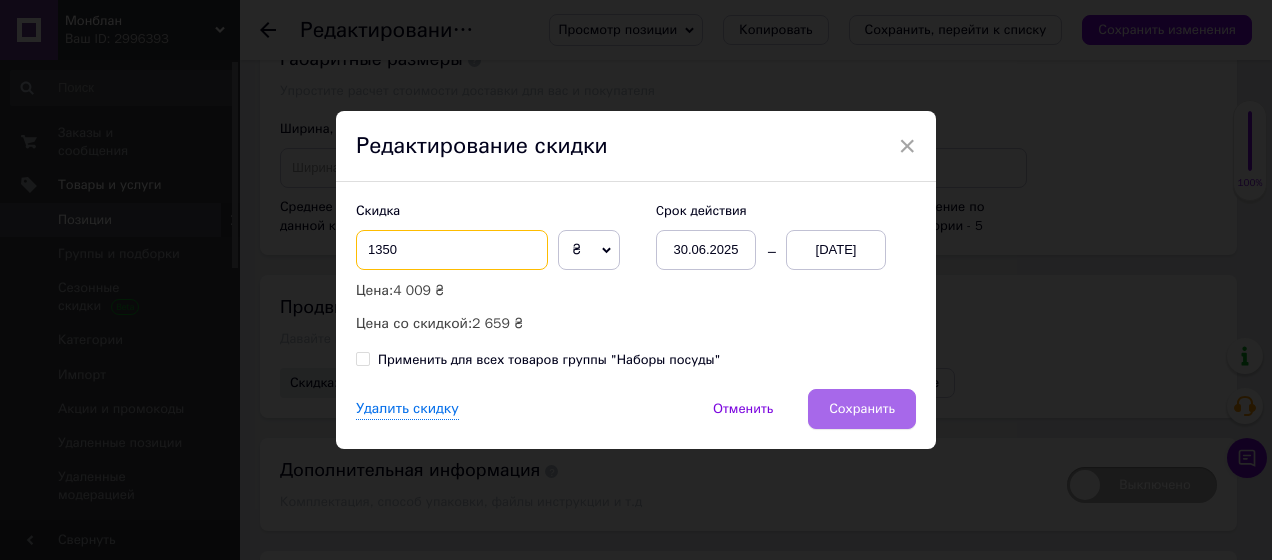 type on "1350" 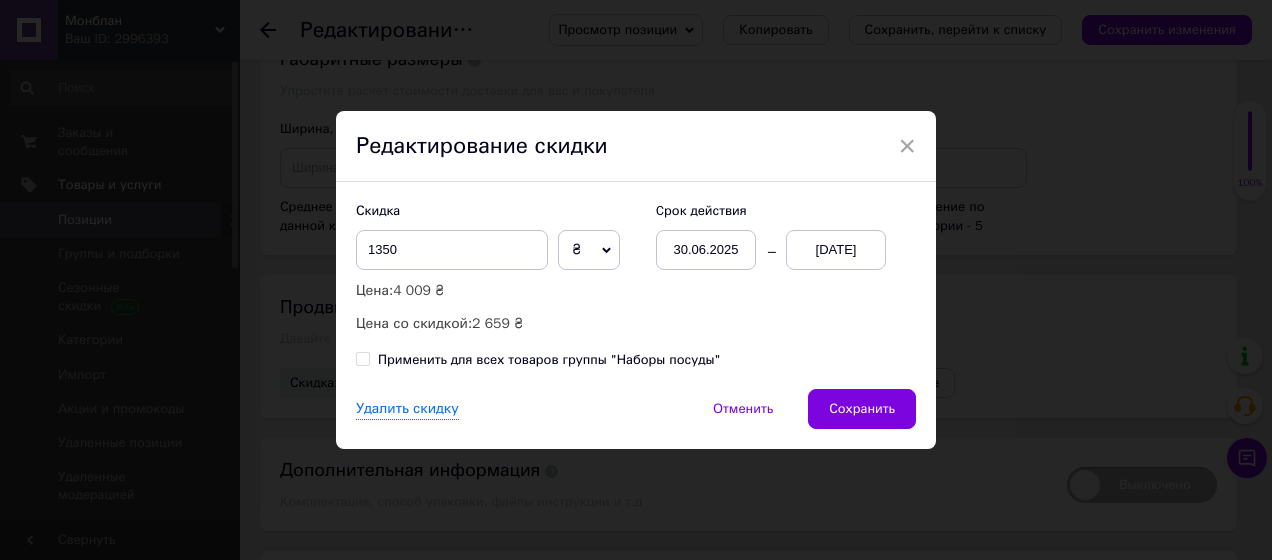click on "Сохранить" at bounding box center [862, 409] 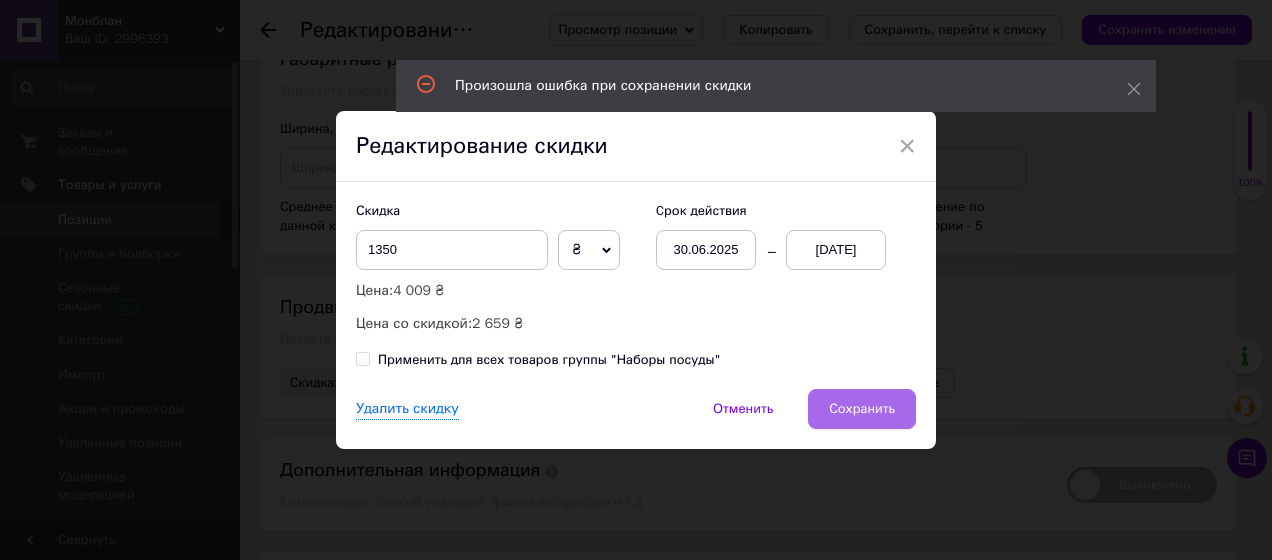click on "Сохранить" at bounding box center [862, 409] 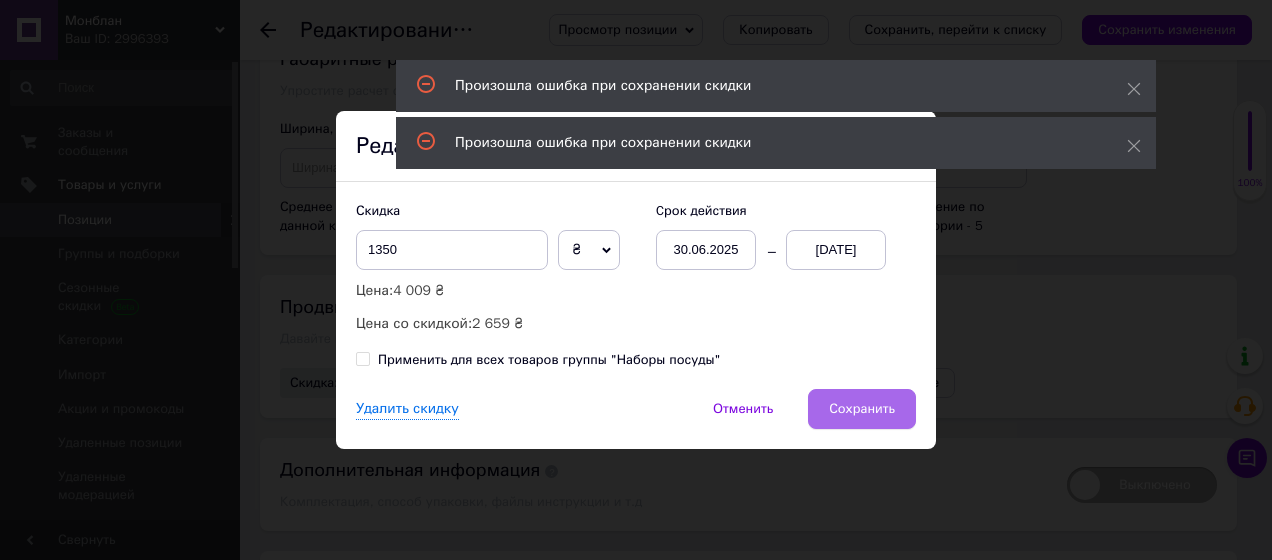 click on "Сохранить" at bounding box center (862, 409) 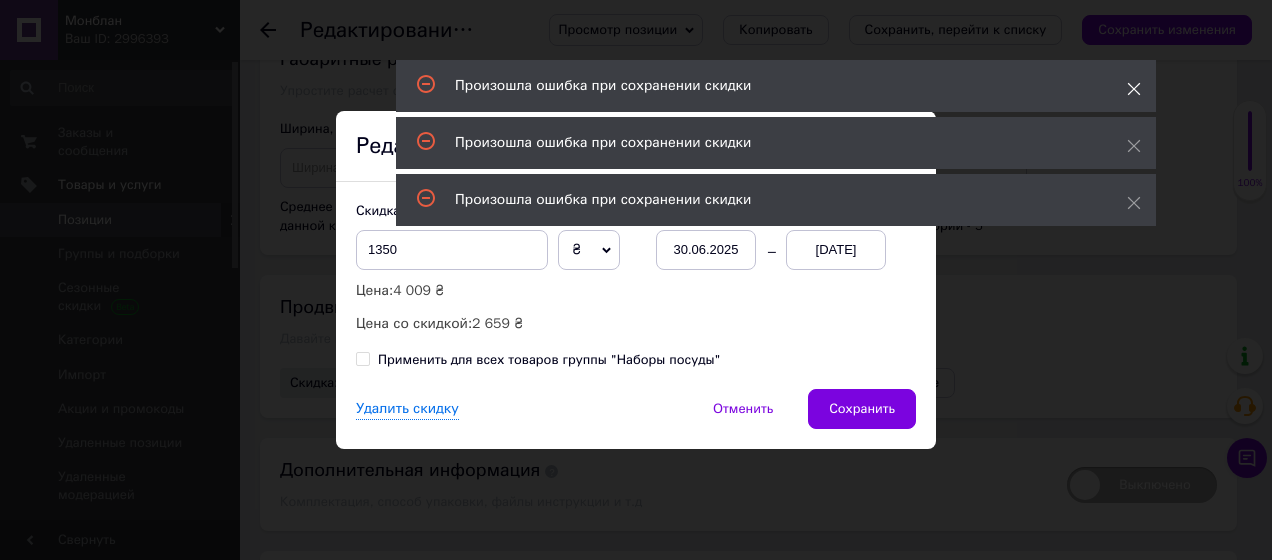 click 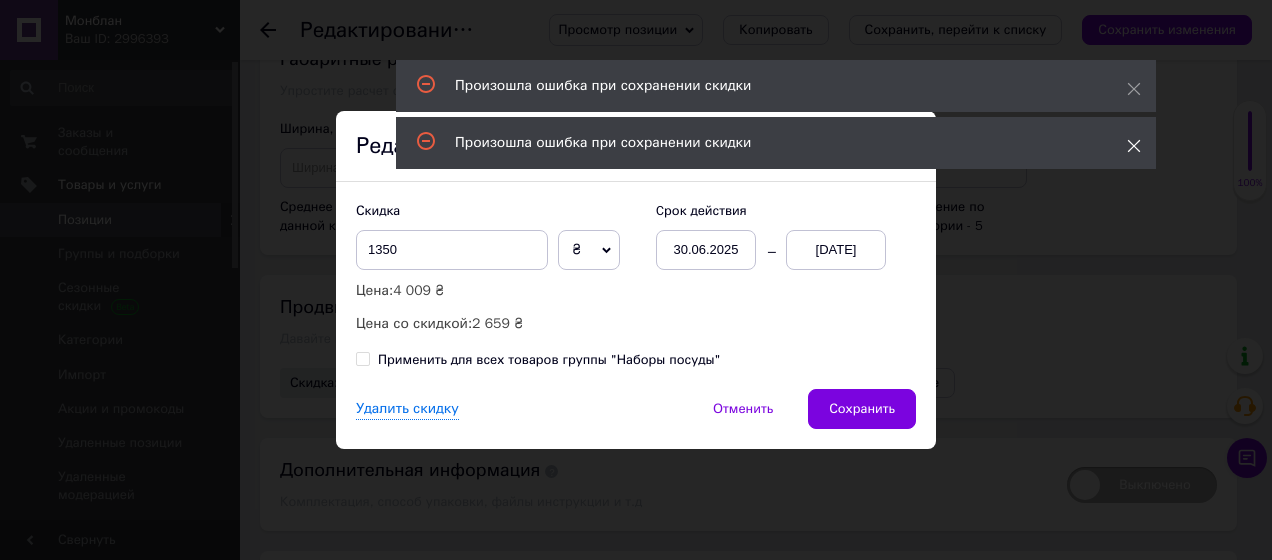 click 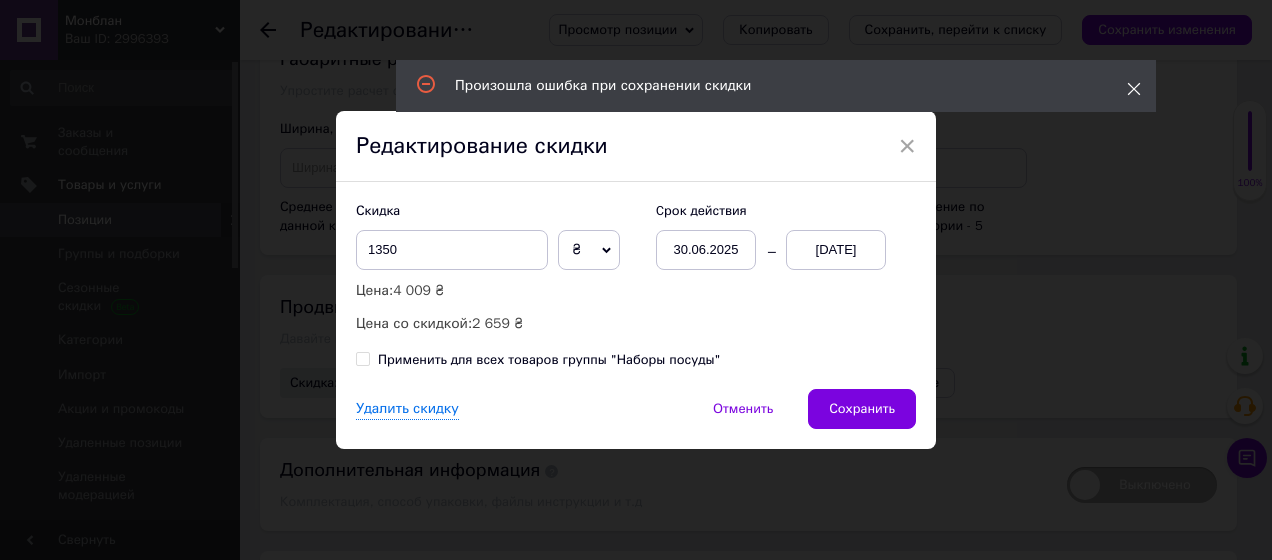 click 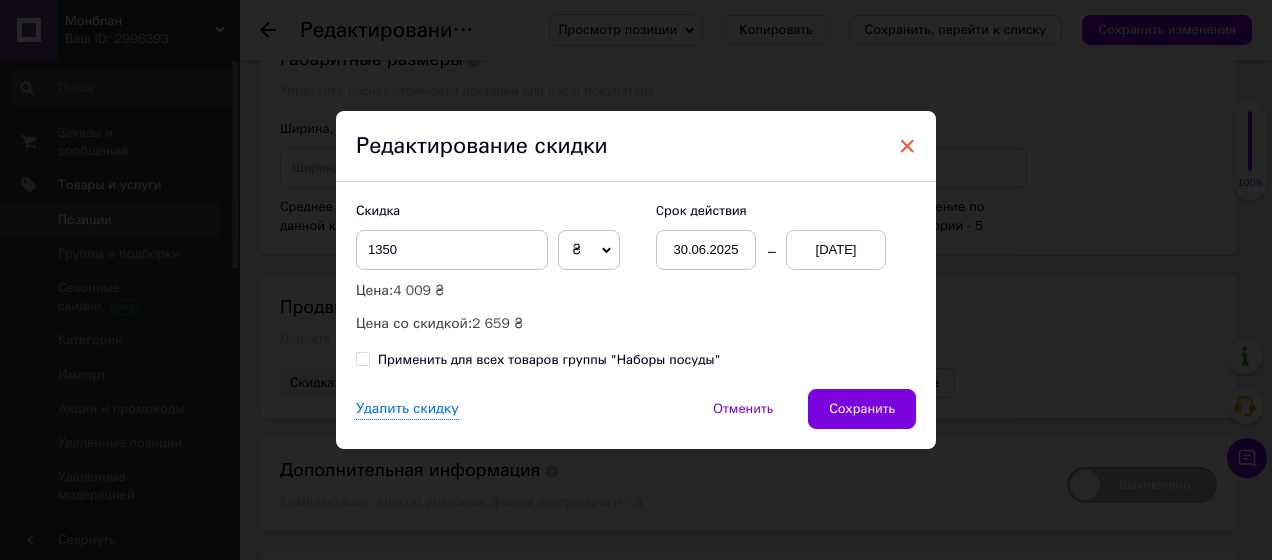 click on "×" at bounding box center (907, 146) 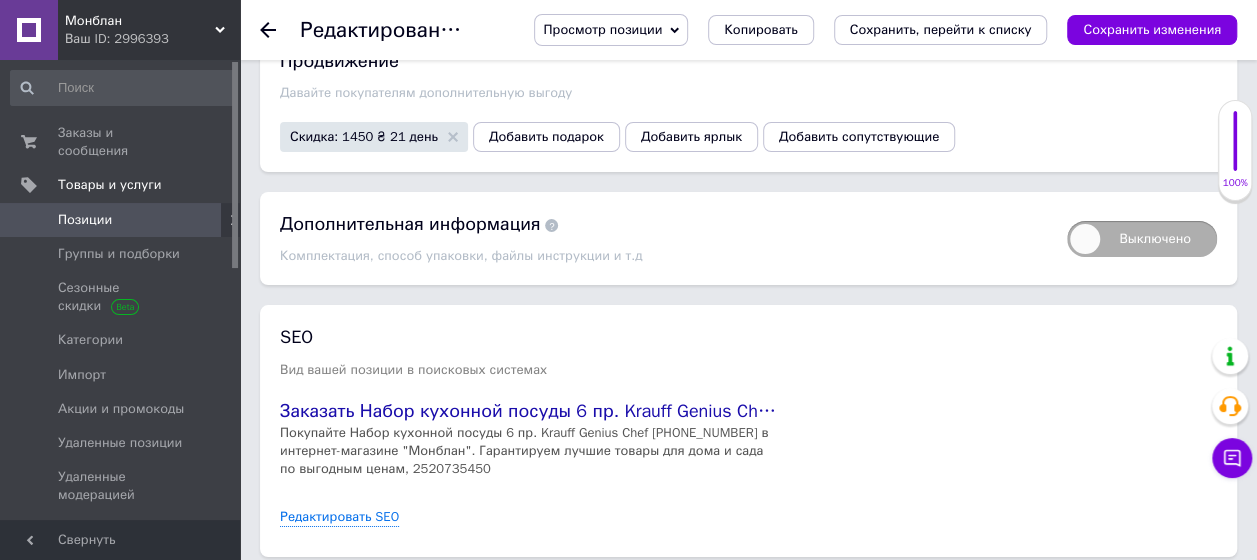 scroll, scrollTop: 3587, scrollLeft: 0, axis: vertical 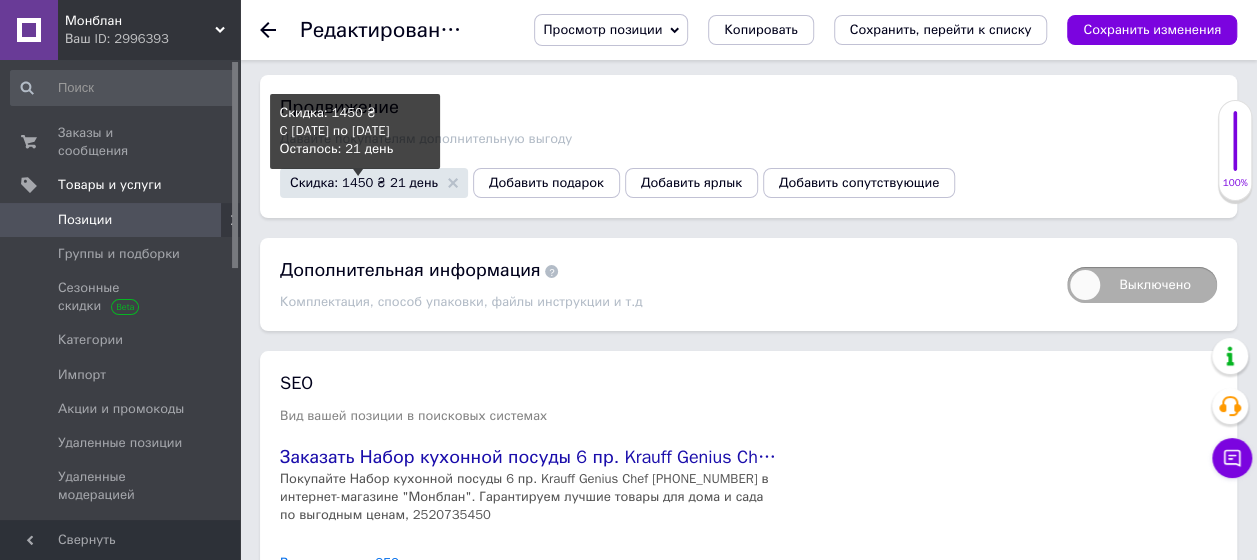 click on "Скидка: 1450 ₴ 21 день" at bounding box center [364, 182] 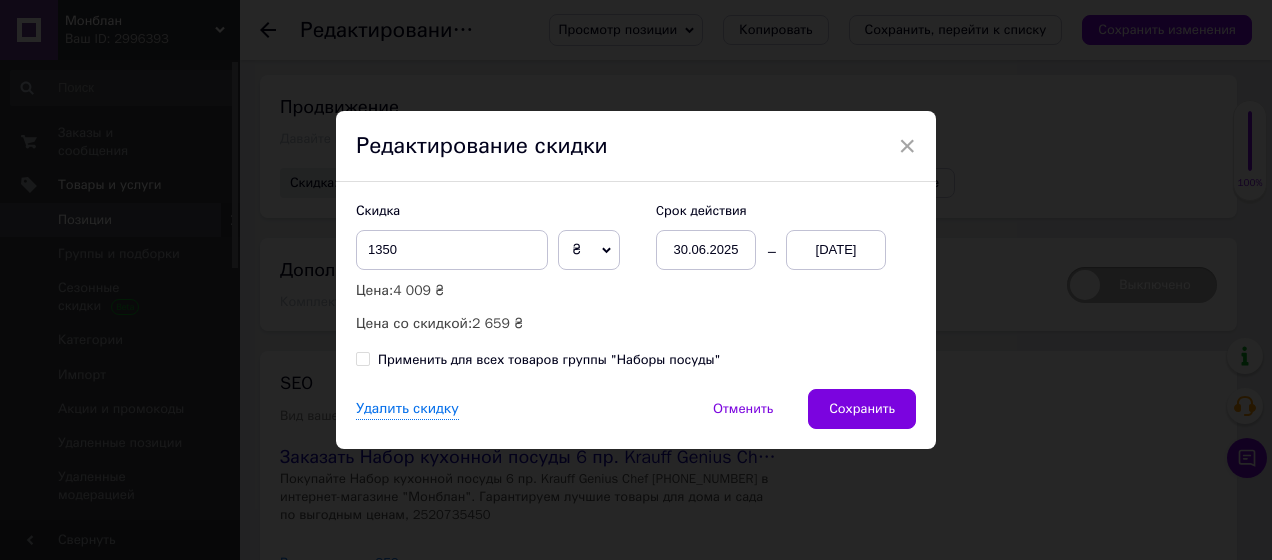 click on "Сохранить" at bounding box center (862, 409) 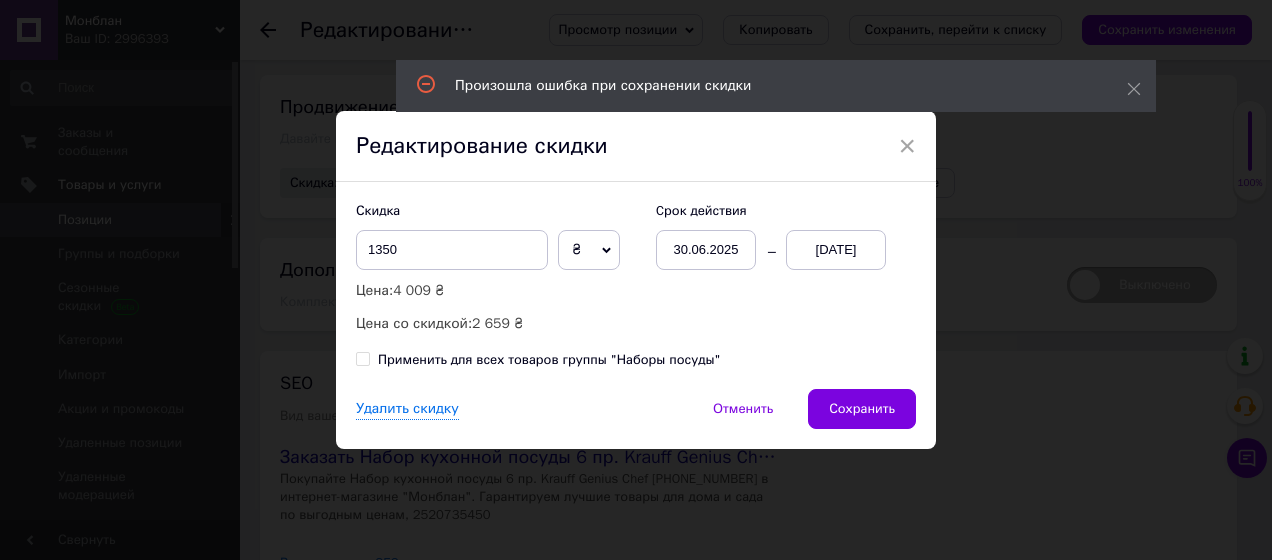 drag, startPoint x: 905, startPoint y: 142, endPoint x: 895, endPoint y: 145, distance: 10.440307 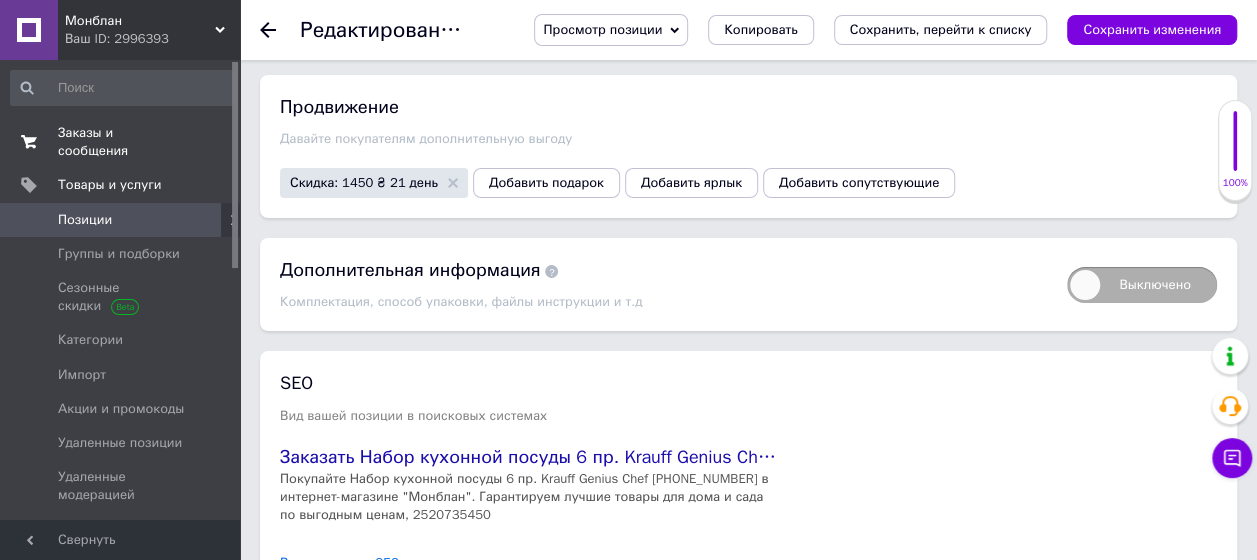 click on "Заказы и сообщения" at bounding box center [121, 142] 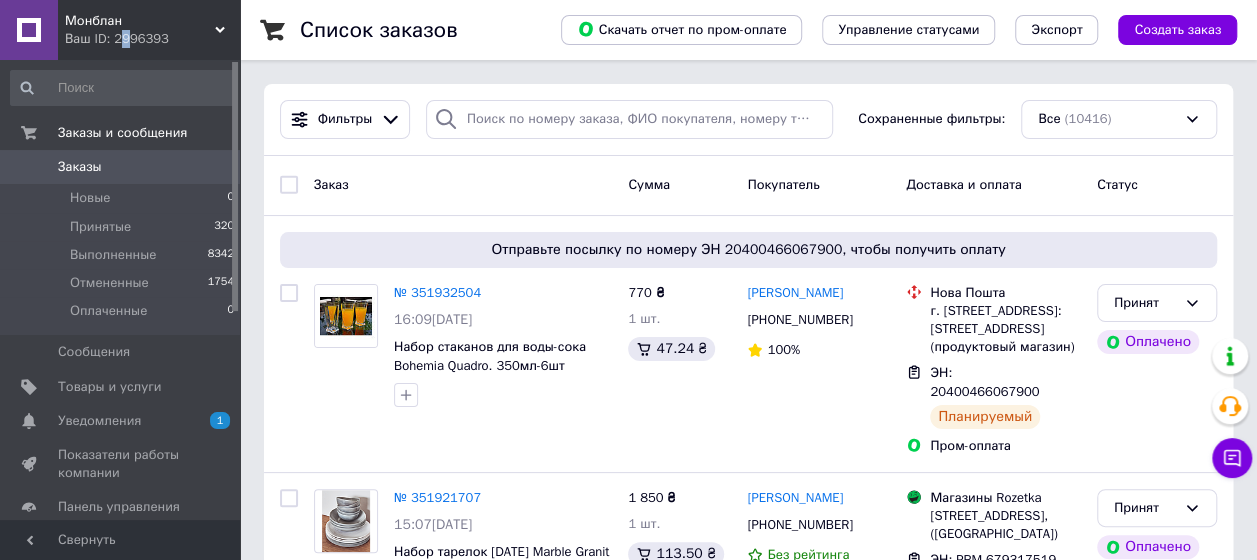 click on "Ваш ID: 2996393" at bounding box center [152, 39] 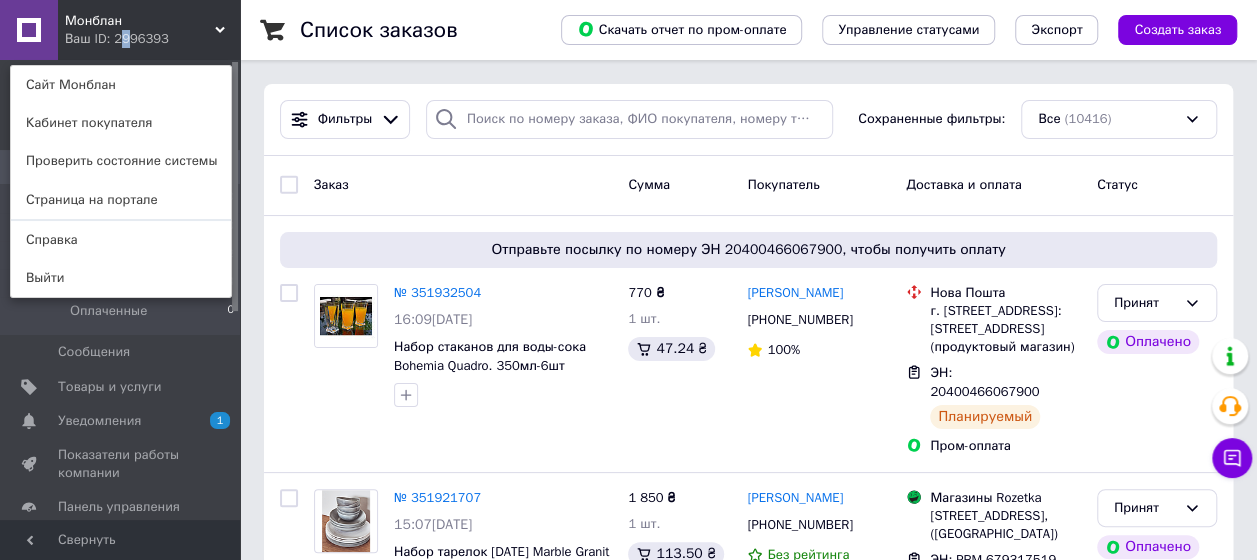 drag, startPoint x: 122, startPoint y: 30, endPoint x: 58, endPoint y: 275, distance: 253.22125 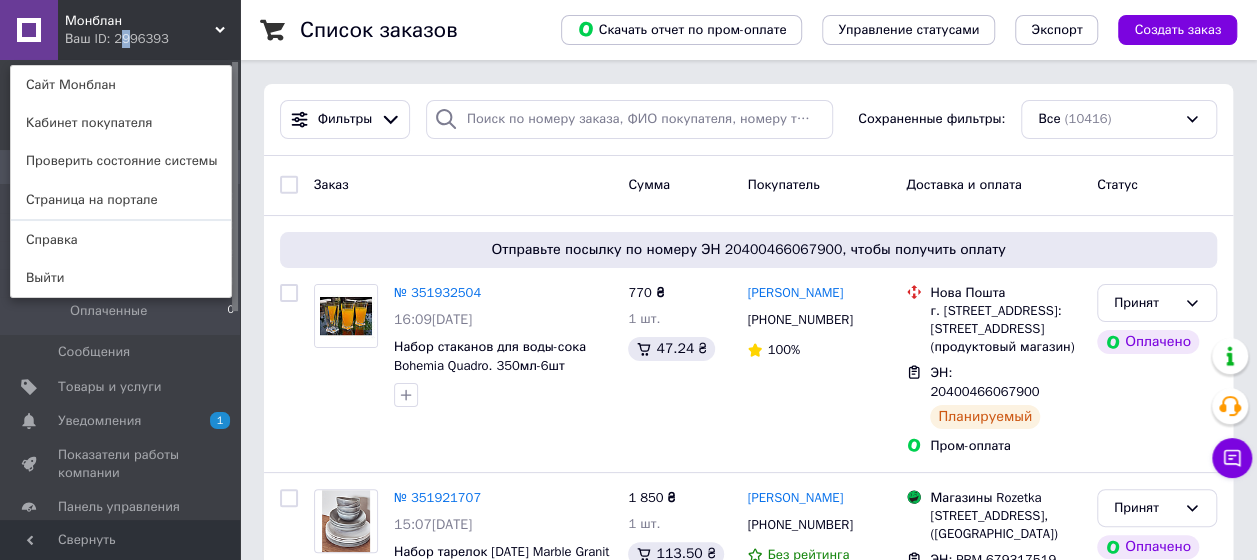click on "Выйти" at bounding box center (121, 278) 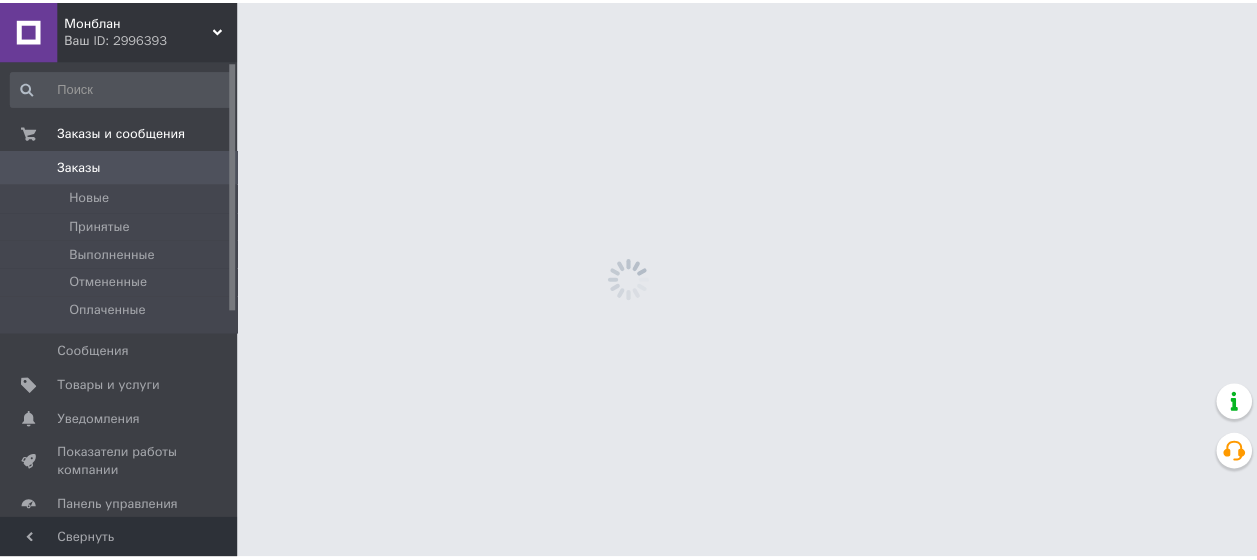 scroll, scrollTop: 0, scrollLeft: 0, axis: both 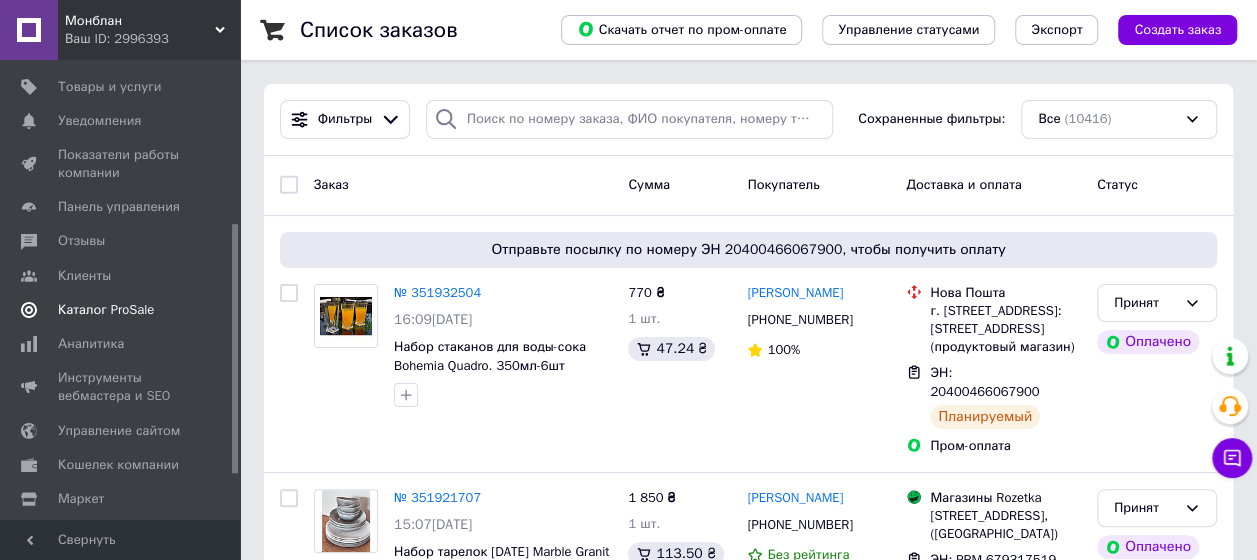 click on "Каталог ProSale" at bounding box center (106, 310) 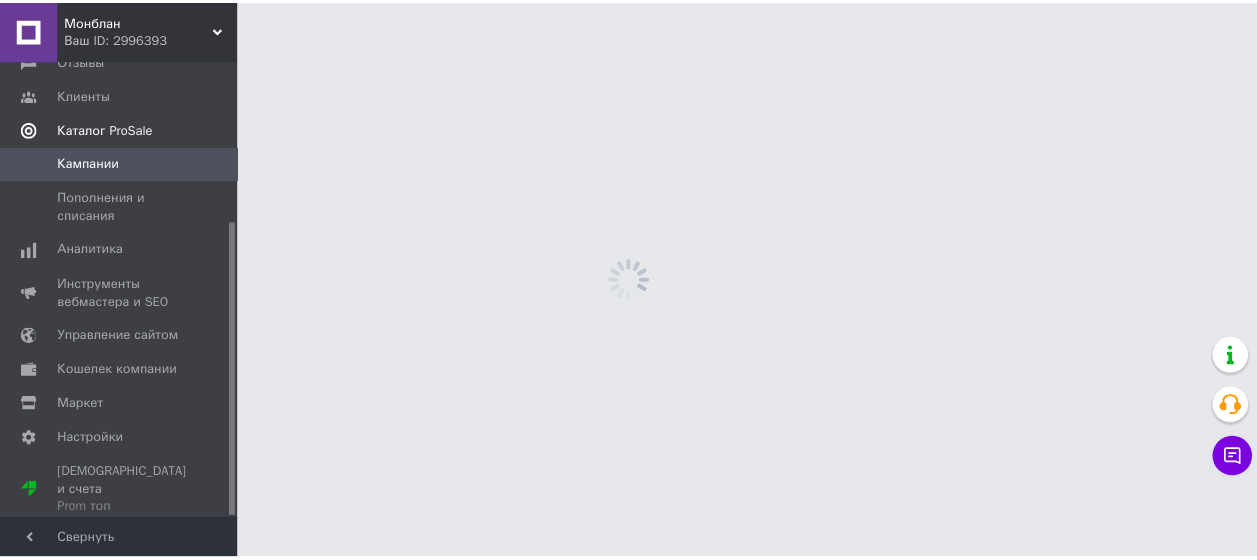 scroll, scrollTop: 250, scrollLeft: 0, axis: vertical 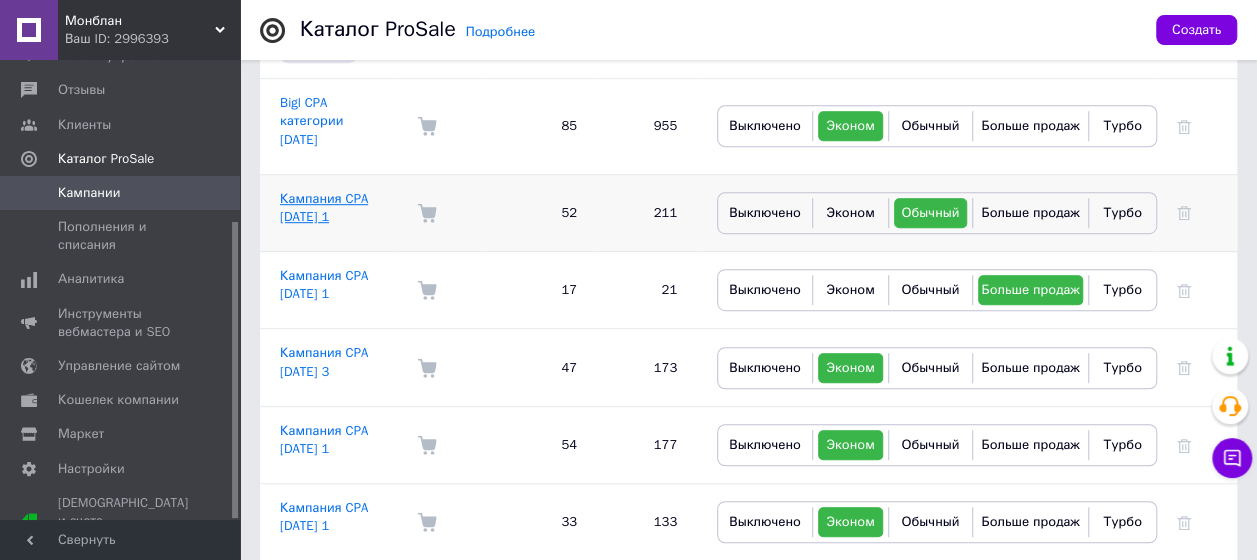 click on "Кампания CPA 01.07.2025 1" at bounding box center (324, 207) 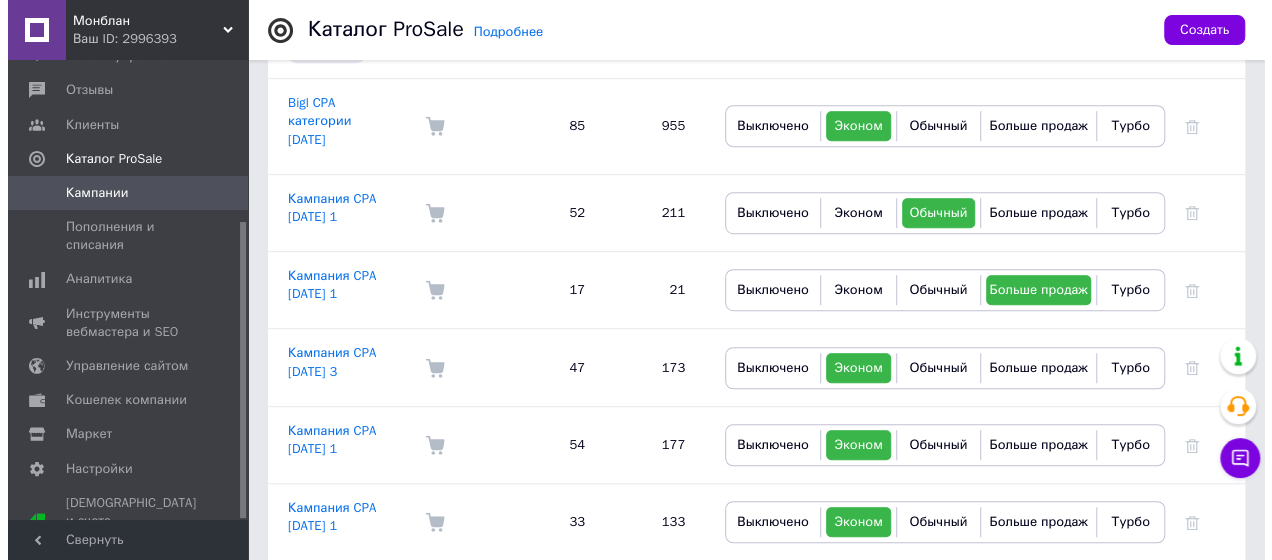 scroll, scrollTop: 0, scrollLeft: 0, axis: both 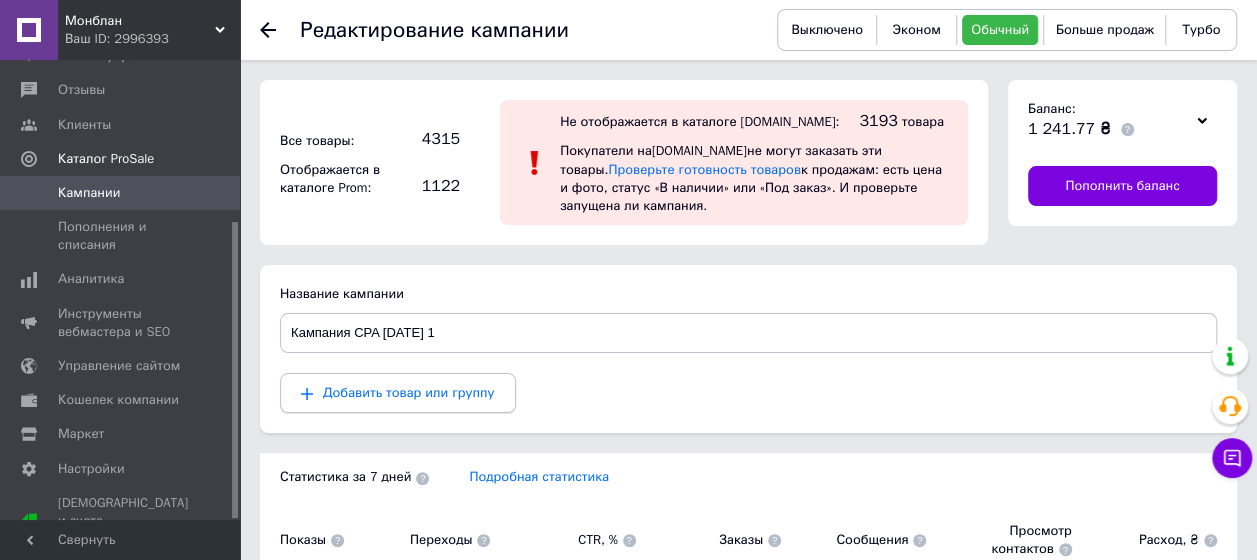 click on "Добавить товар или группу" at bounding box center [409, 392] 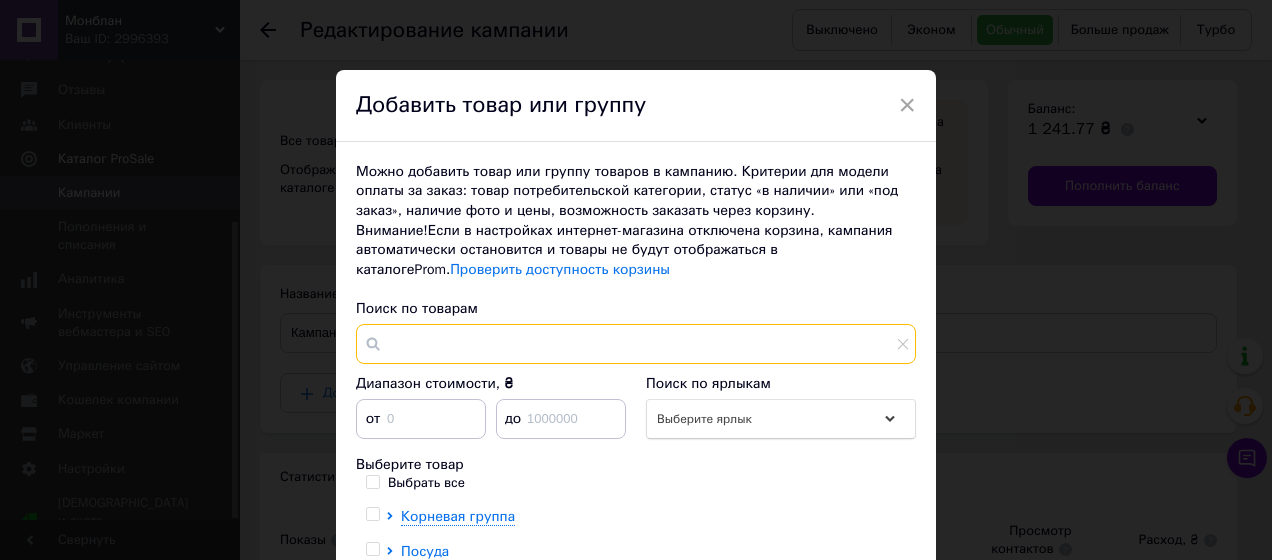 paste on "Набор кухонной посуды 6 пр. Krauff Genius Chef [PHONE_NUMBER]" 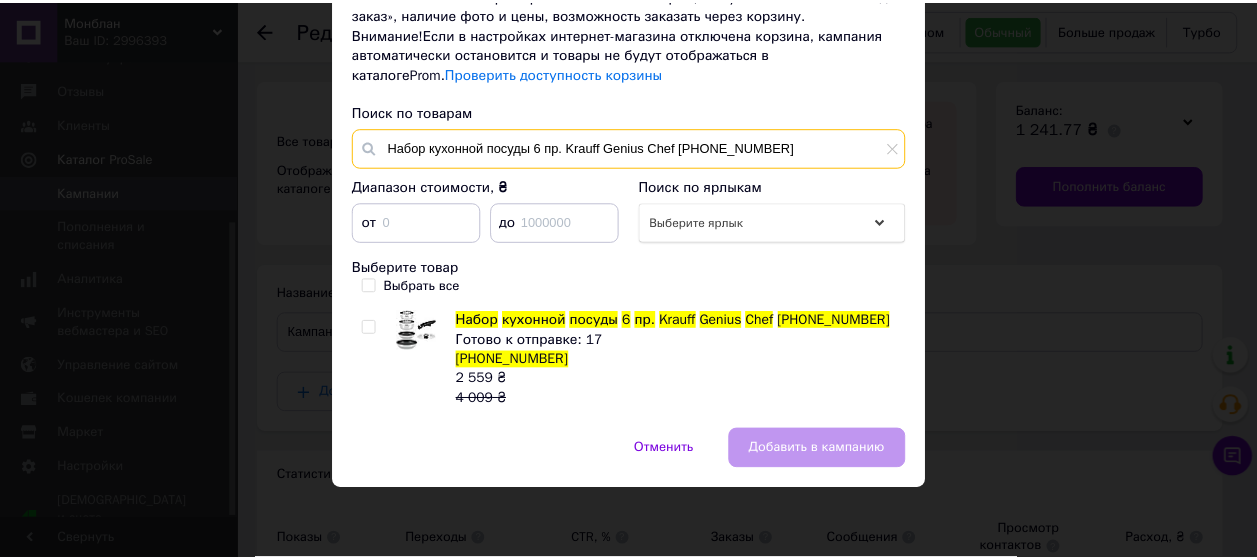 scroll, scrollTop: 194, scrollLeft: 0, axis: vertical 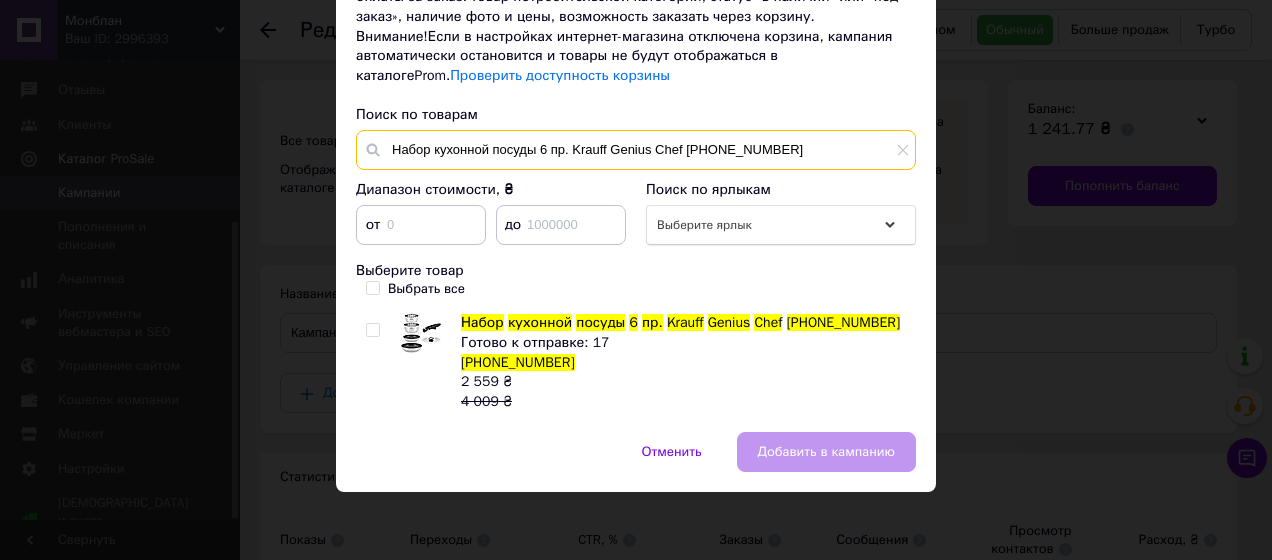 type on "Набор кухонной посуды 6 пр. Krauff Genius Chef [PHONE_NUMBER]" 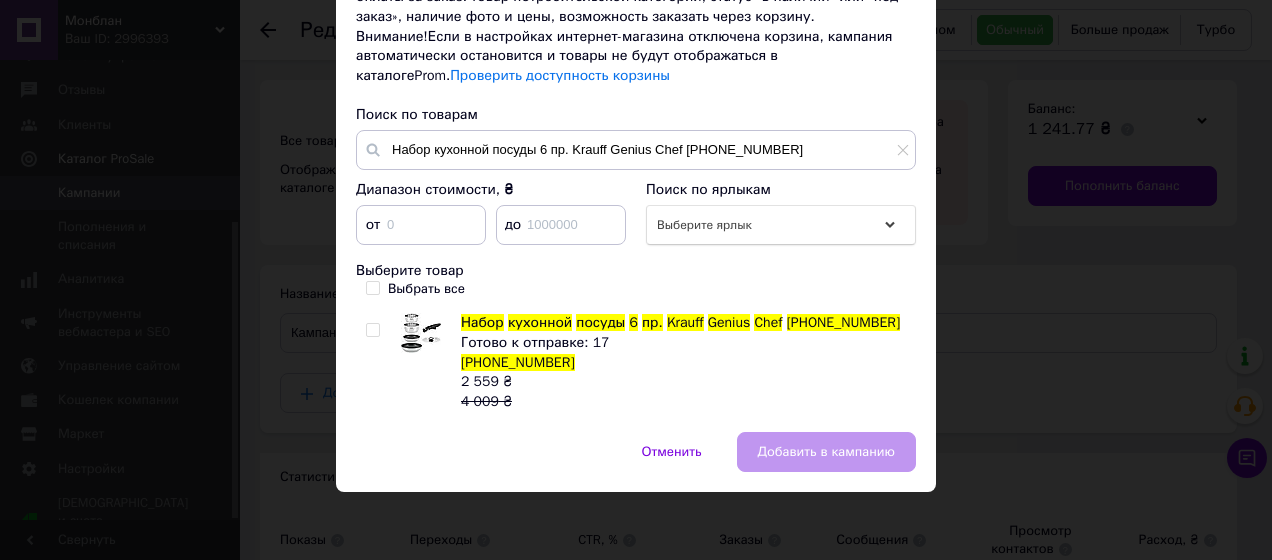 click at bounding box center [372, 330] 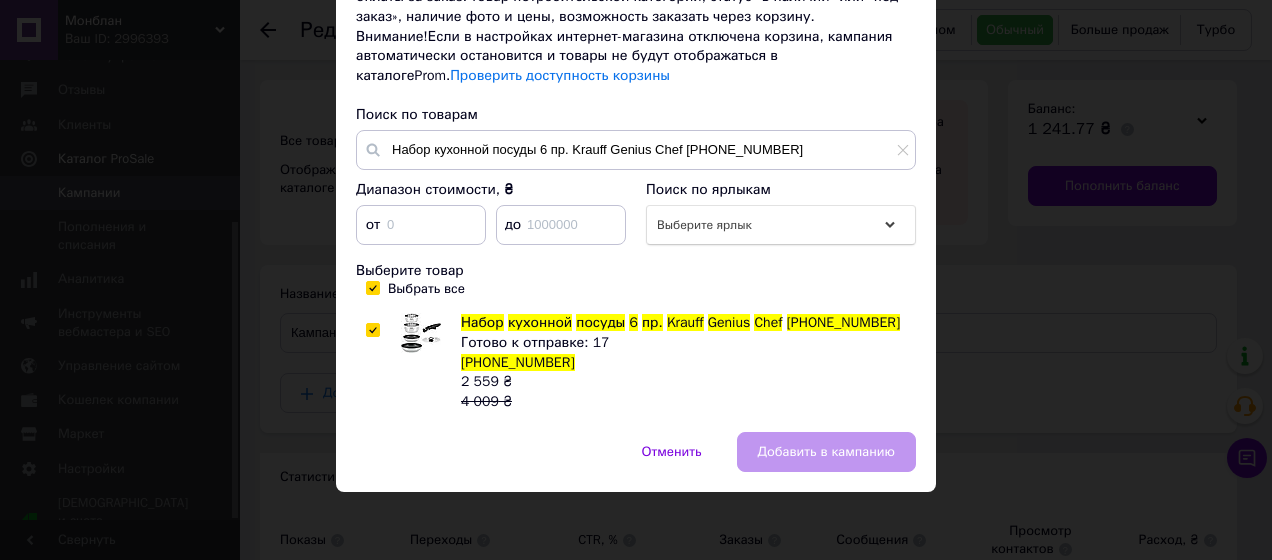 checkbox on "true" 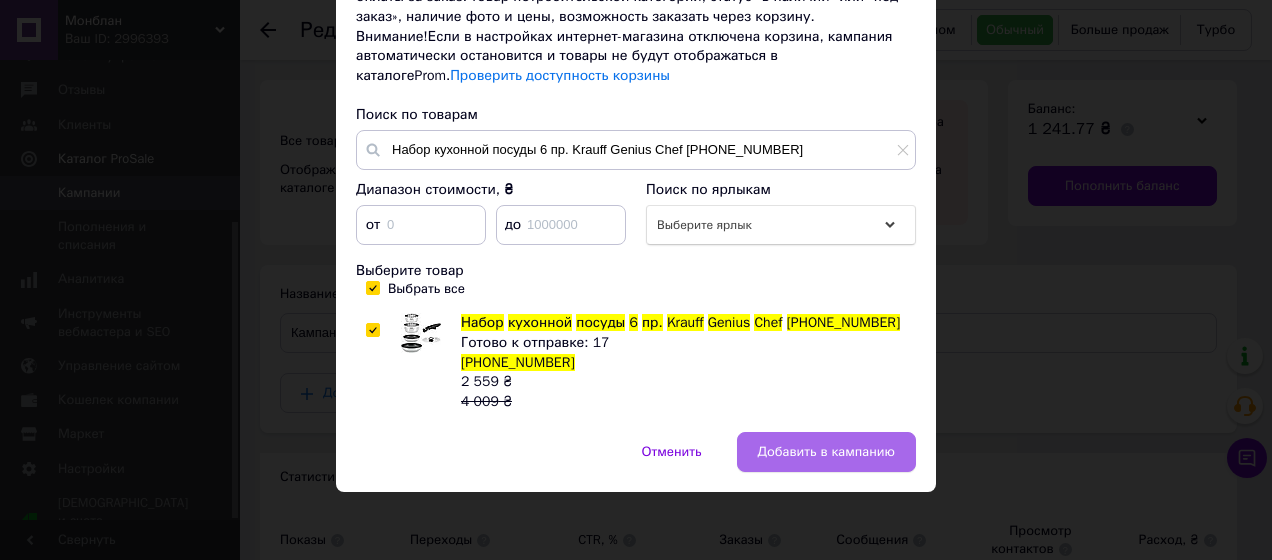 click on "Добавить в кампанию" at bounding box center [826, 452] 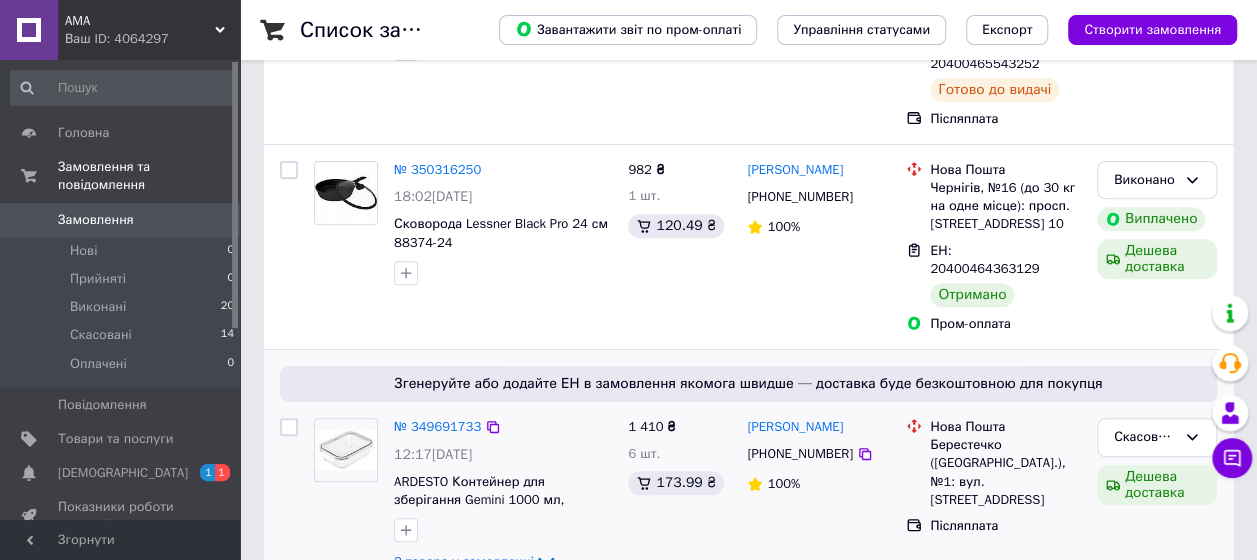 scroll, scrollTop: 300, scrollLeft: 0, axis: vertical 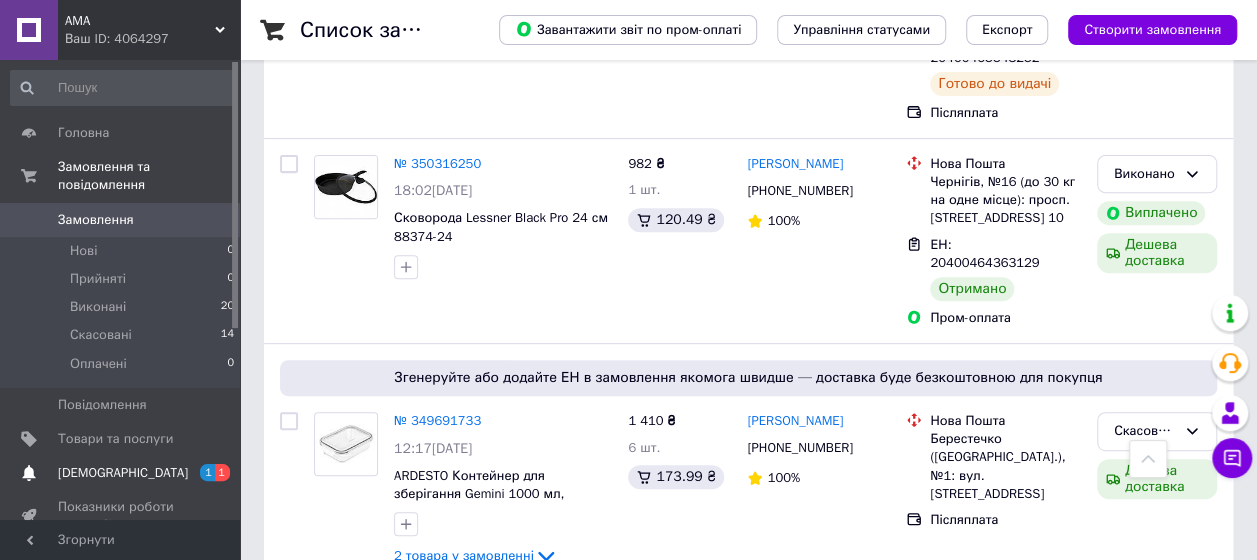 click on "[DEMOGRAPHIC_DATA]" at bounding box center [121, 473] 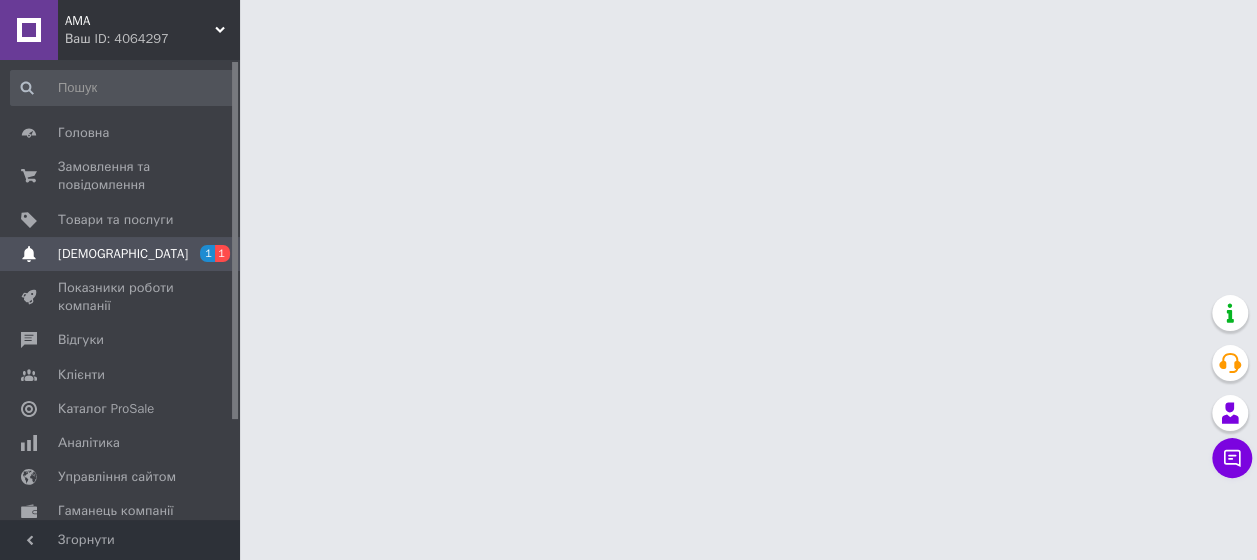 scroll, scrollTop: 0, scrollLeft: 0, axis: both 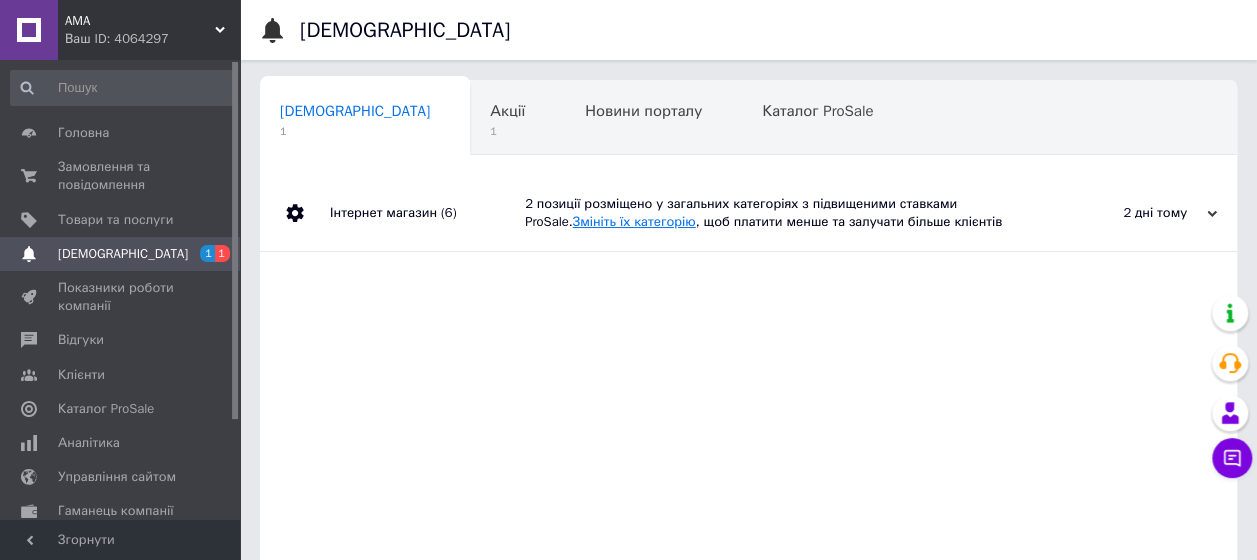 click on "Змініть їх категорію" at bounding box center (634, 221) 